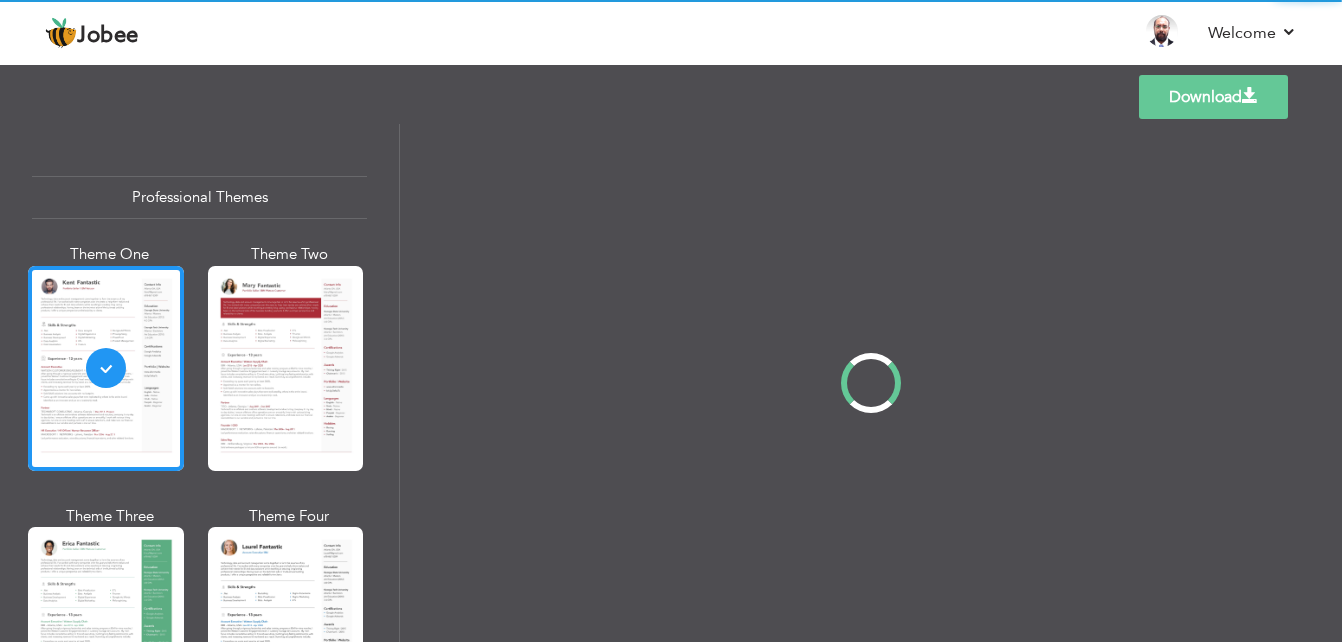 scroll, scrollTop: 0, scrollLeft: 0, axis: both 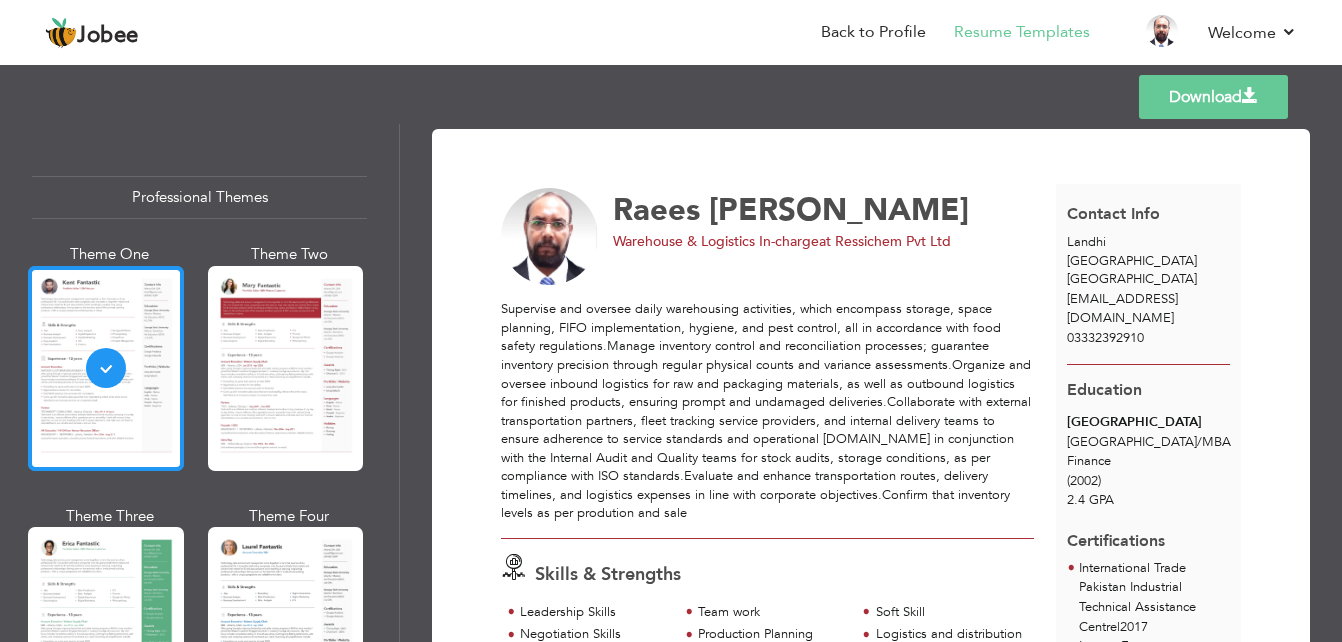 click at bounding box center (106, 368) 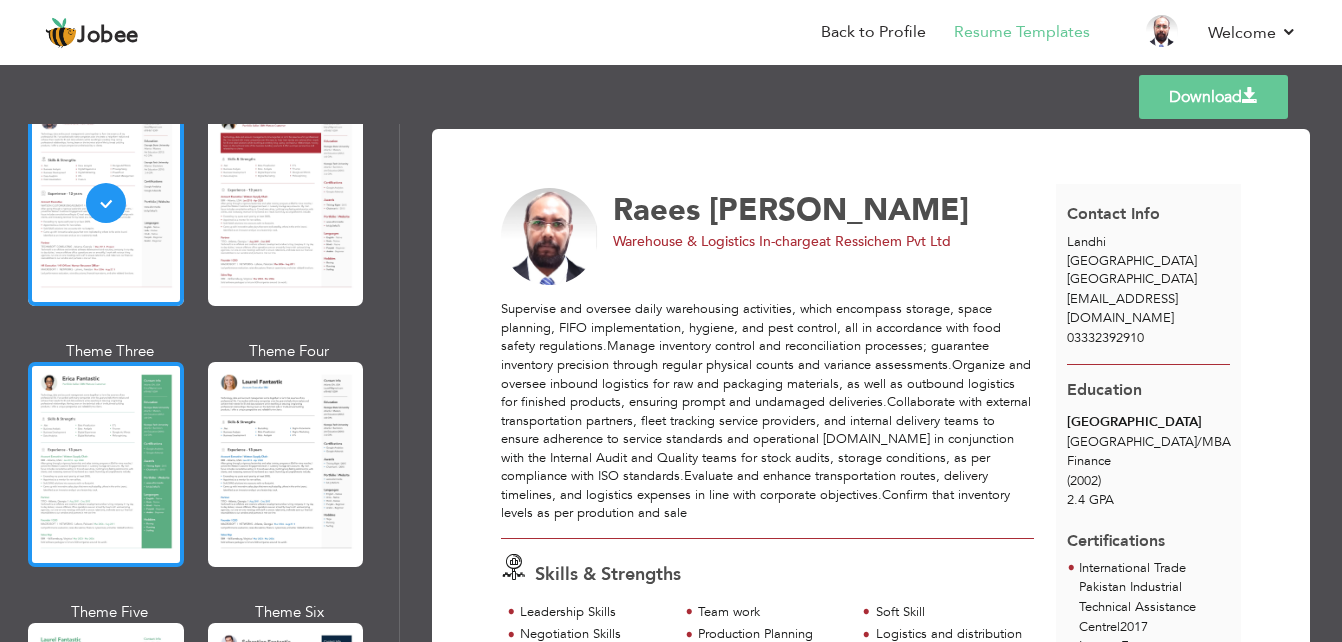 scroll, scrollTop: 200, scrollLeft: 0, axis: vertical 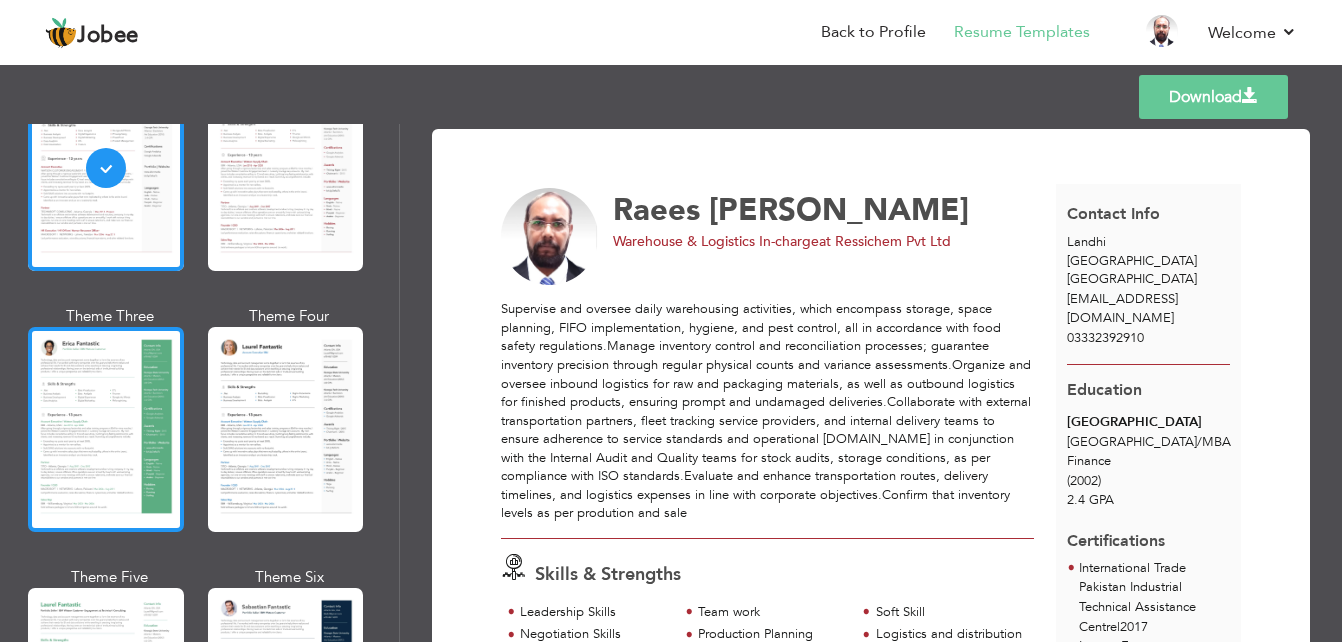 click at bounding box center (106, 429) 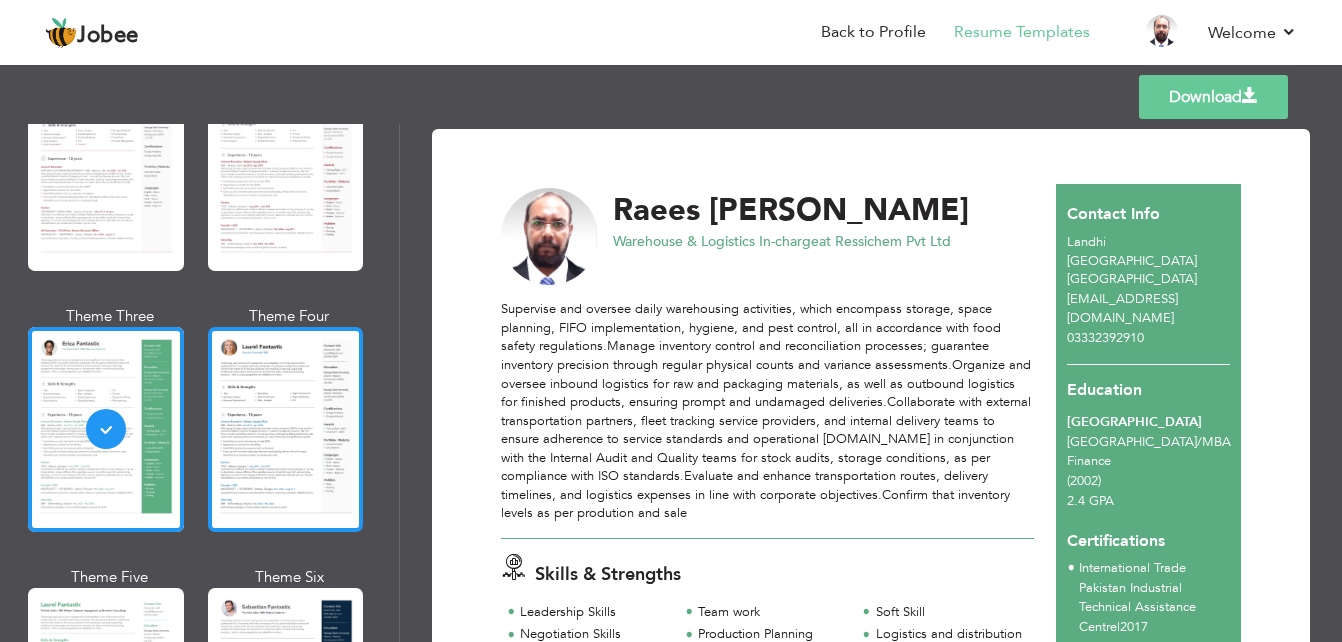 click at bounding box center [286, 429] 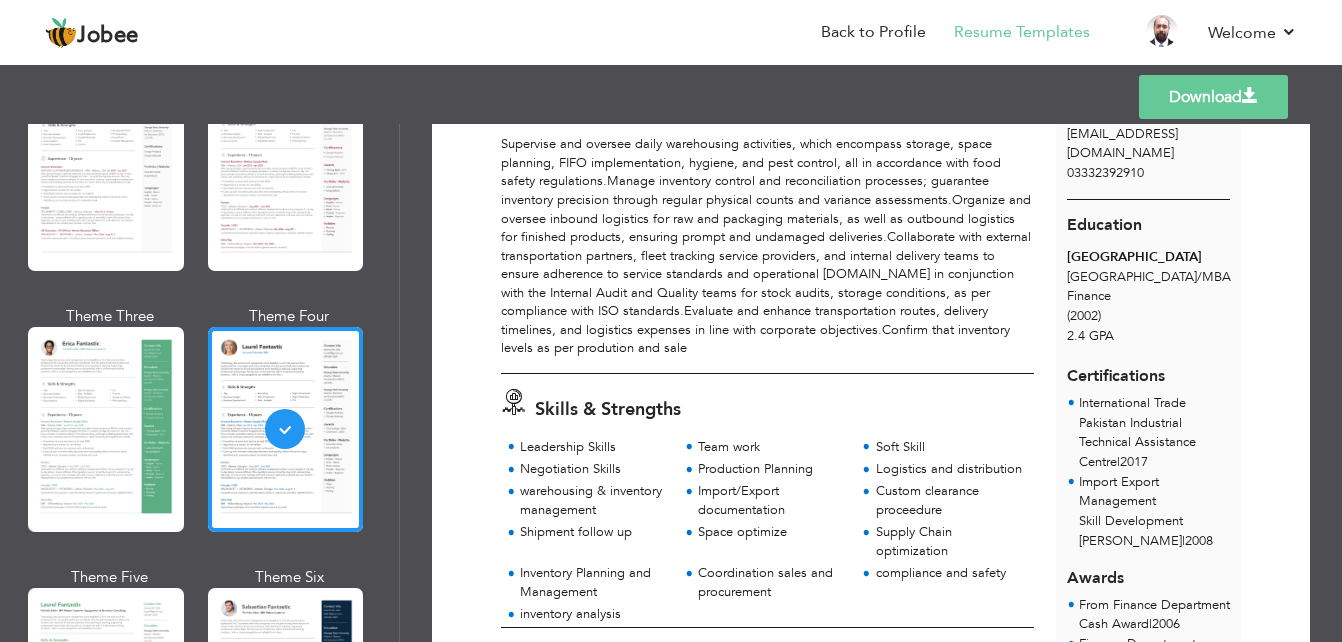 scroll, scrollTop: 200, scrollLeft: 0, axis: vertical 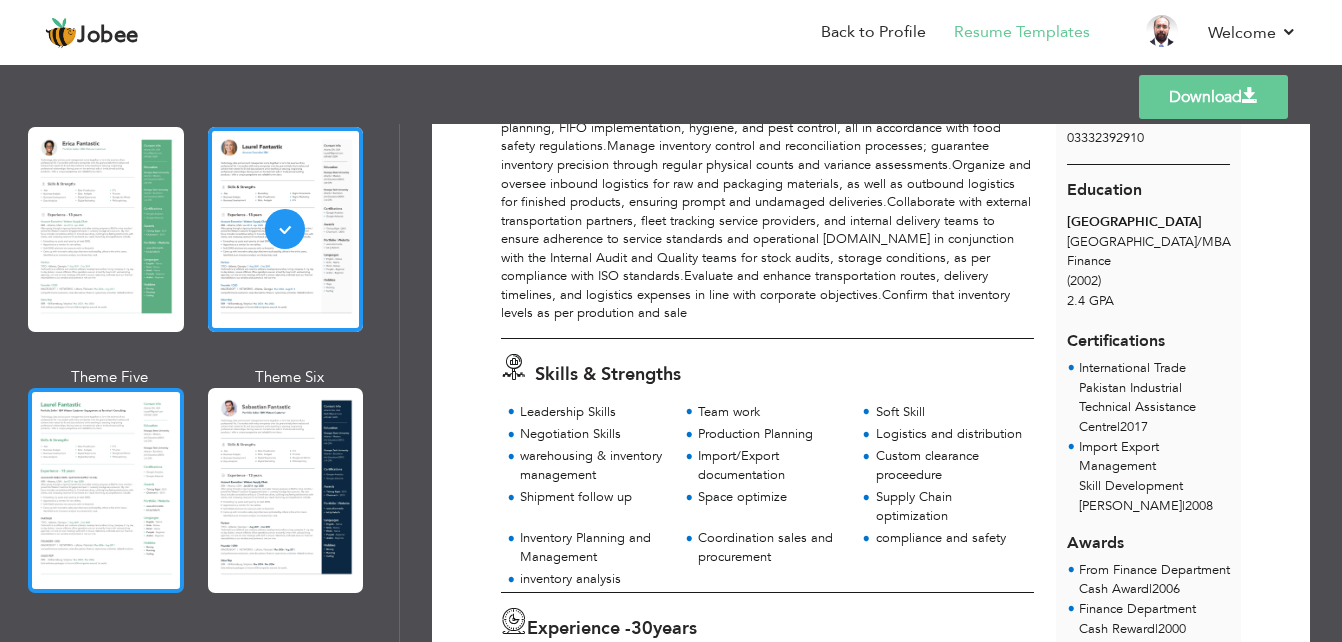 click at bounding box center [106, 490] 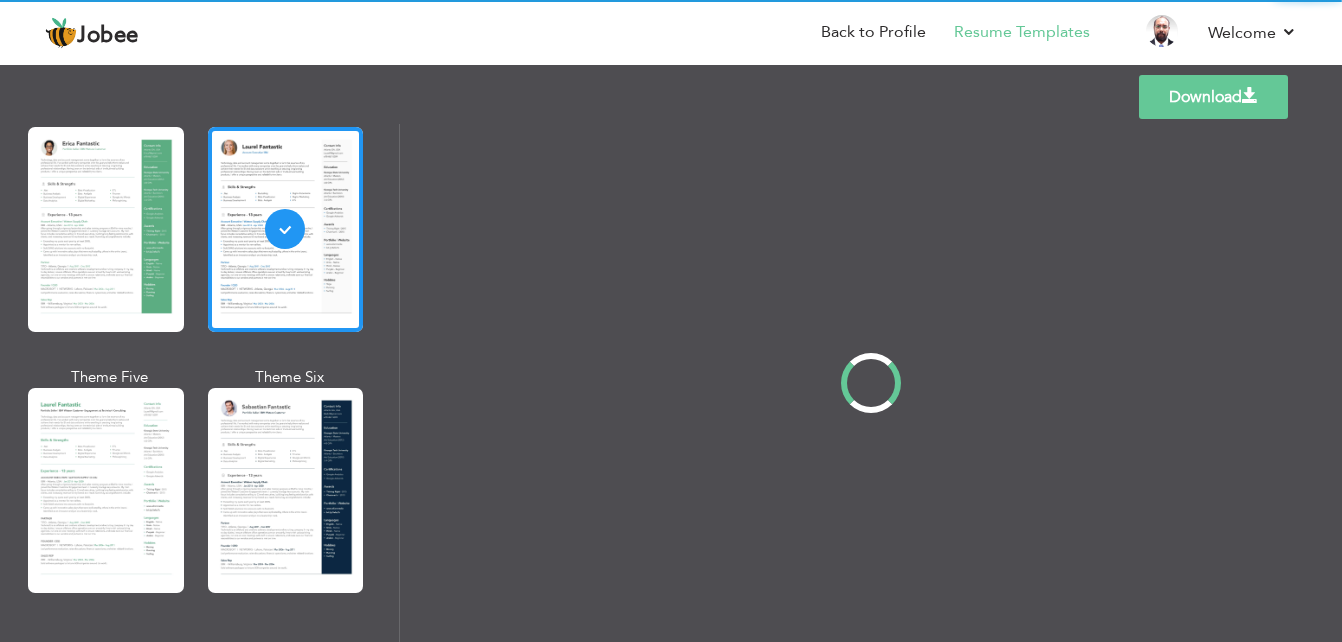 scroll, scrollTop: 0, scrollLeft: 0, axis: both 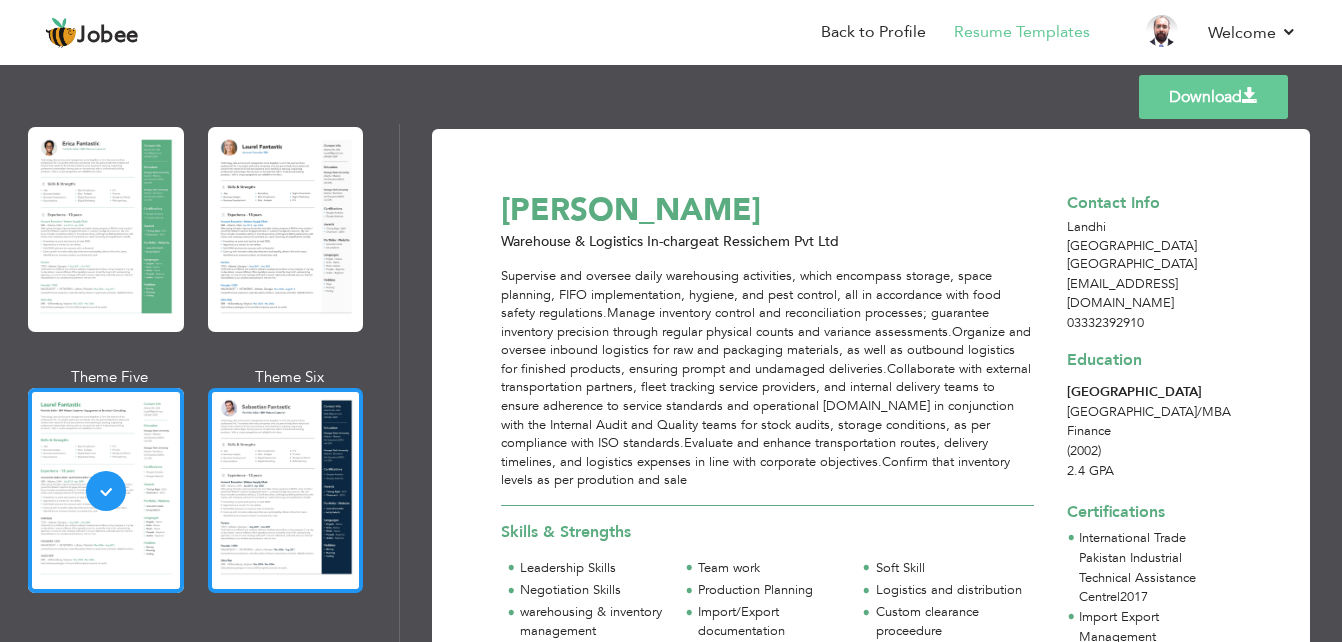 click at bounding box center (286, 490) 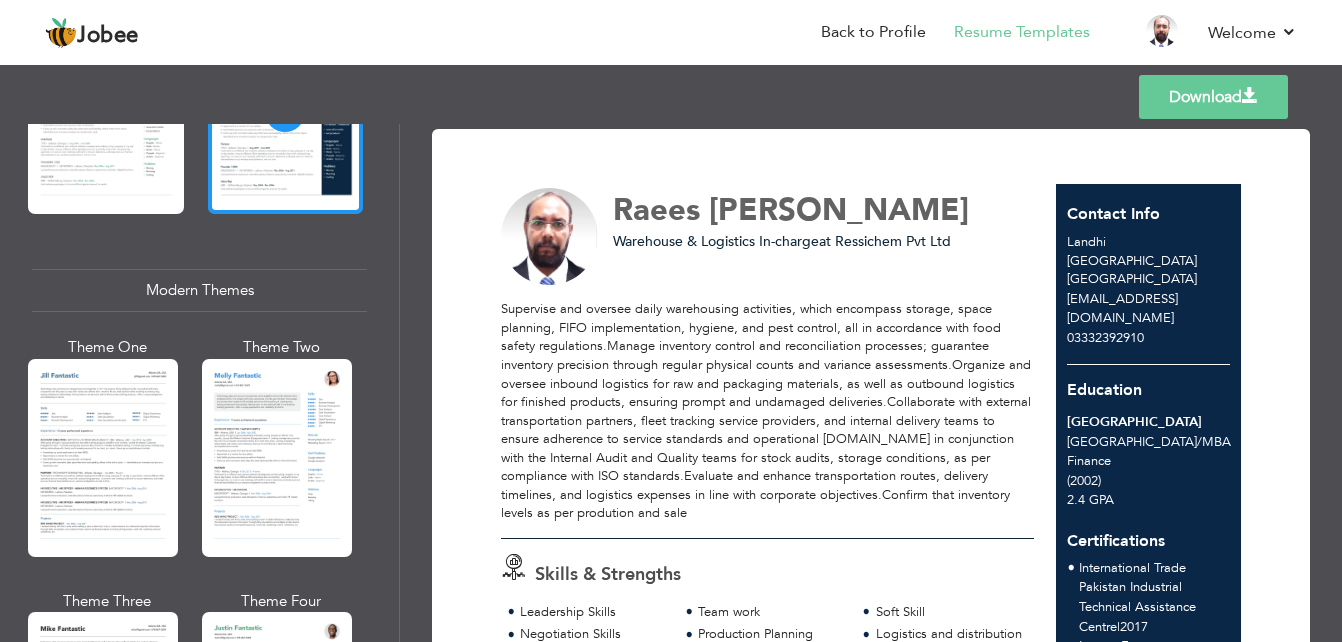 scroll, scrollTop: 900, scrollLeft: 0, axis: vertical 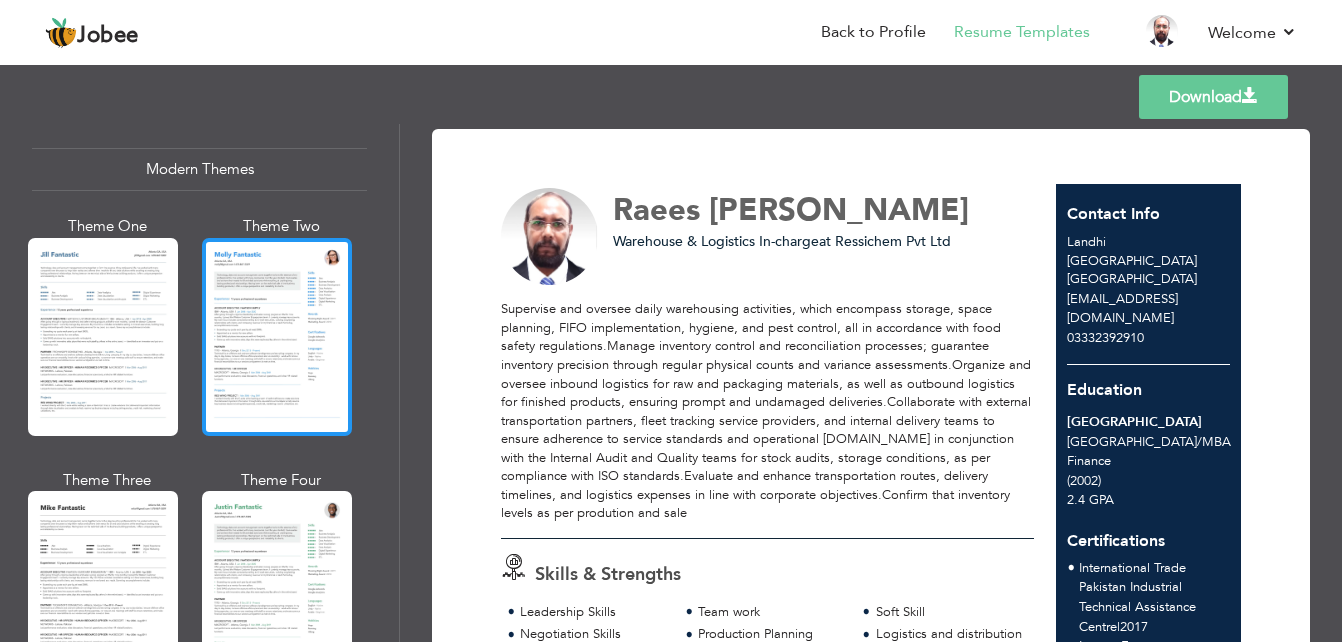 click at bounding box center [277, 337] 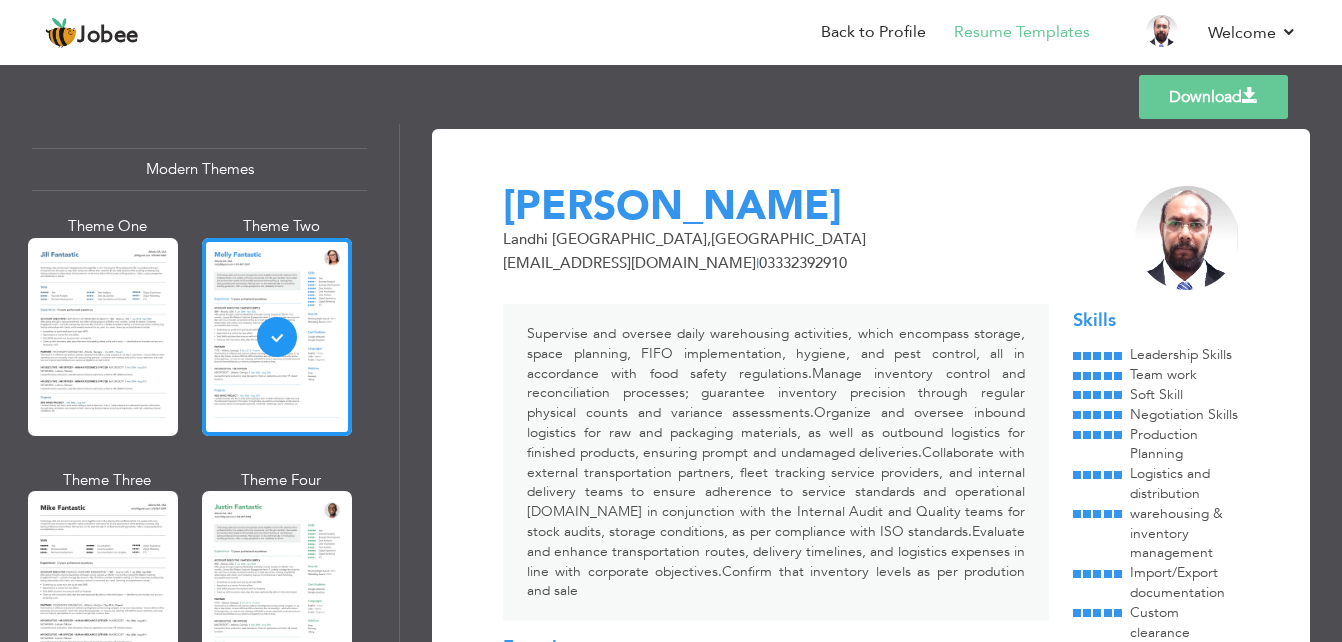 click at bounding box center (103, 337) 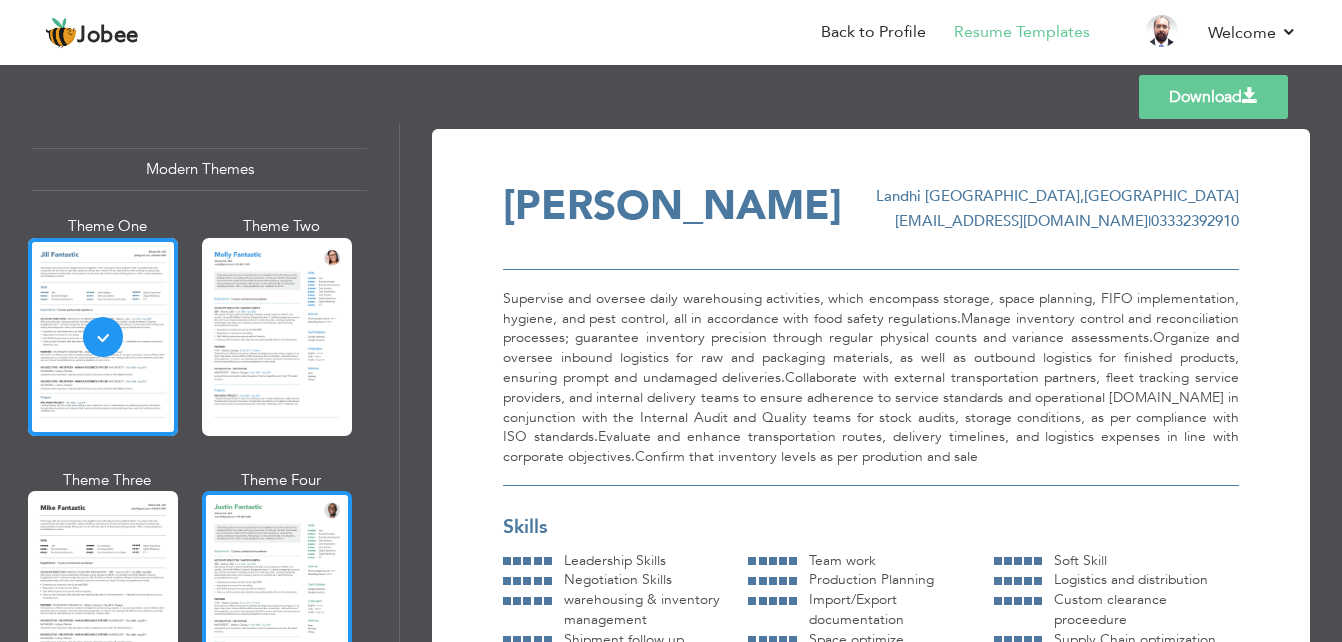 click at bounding box center (277, 590) 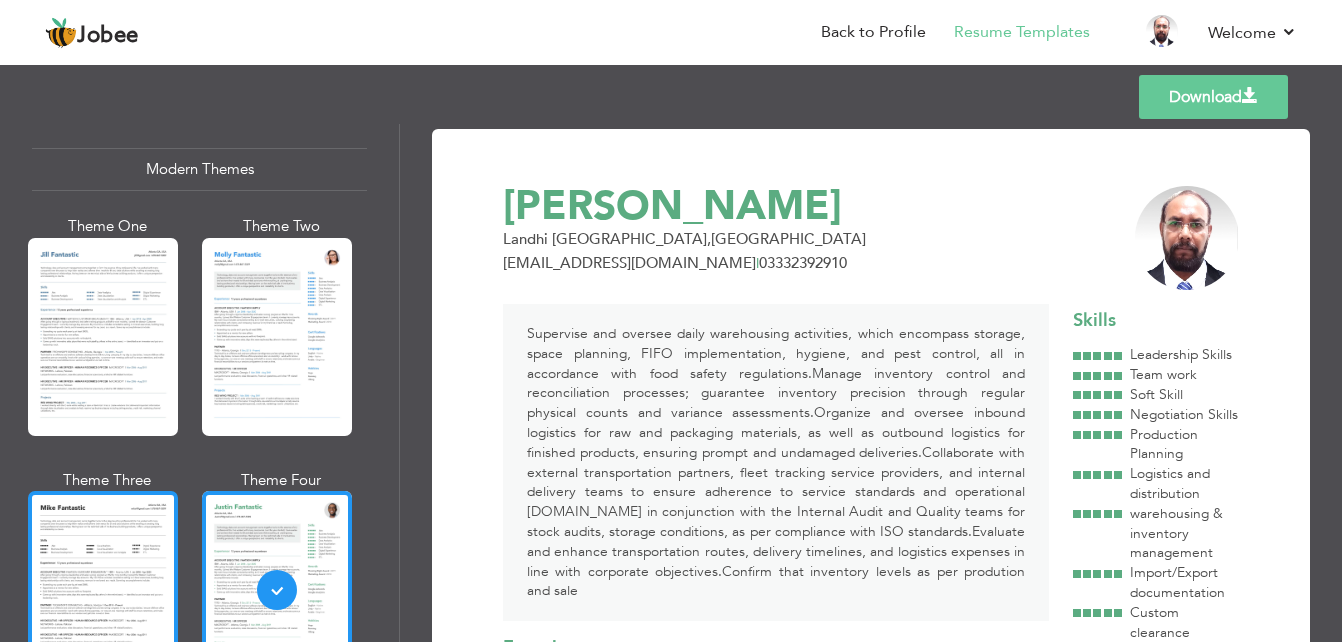 click at bounding box center (103, 590) 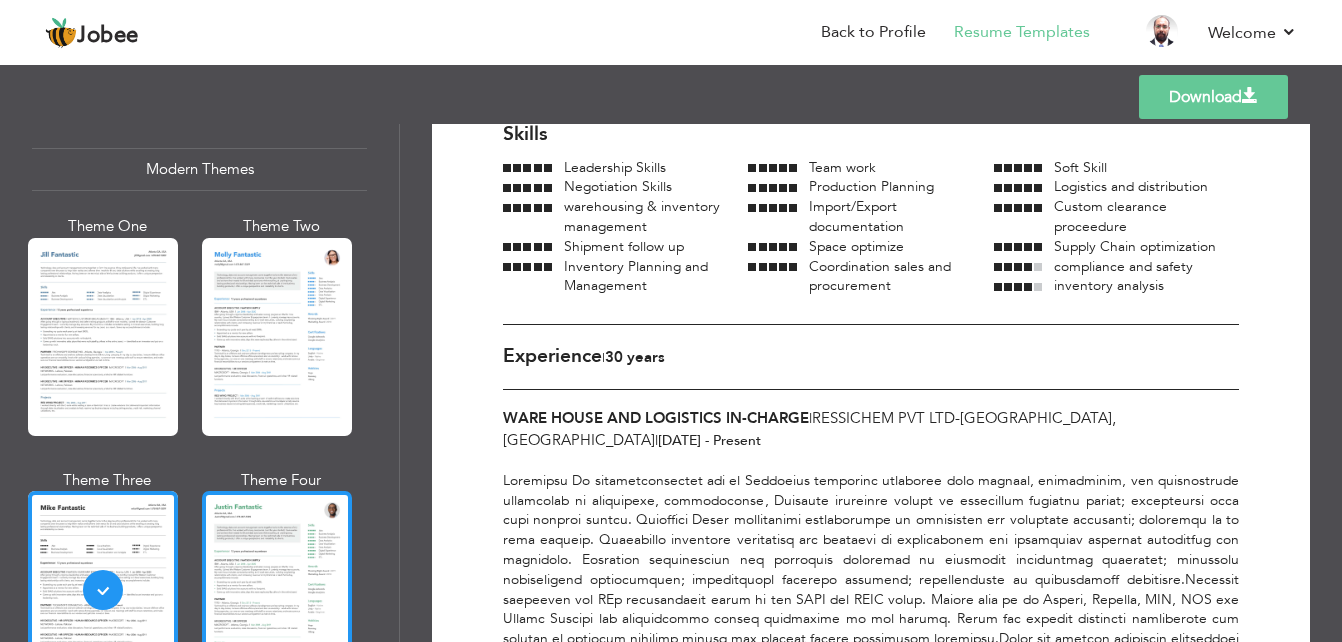 scroll, scrollTop: 400, scrollLeft: 0, axis: vertical 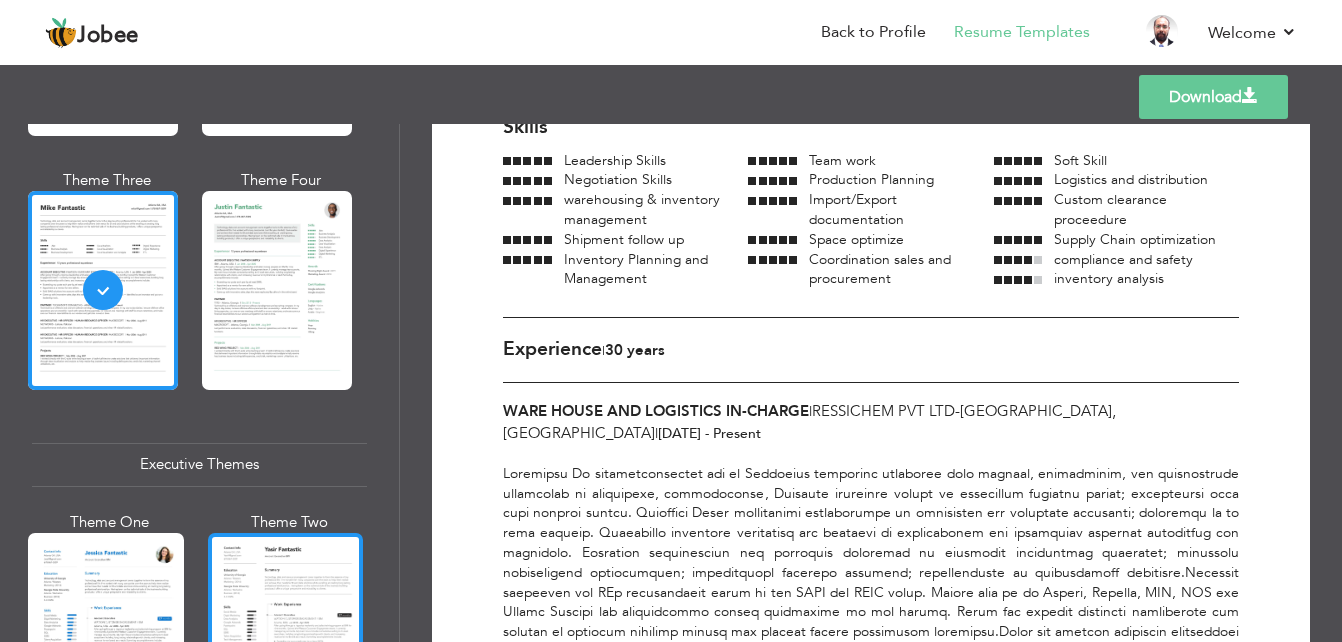 click at bounding box center (286, 635) 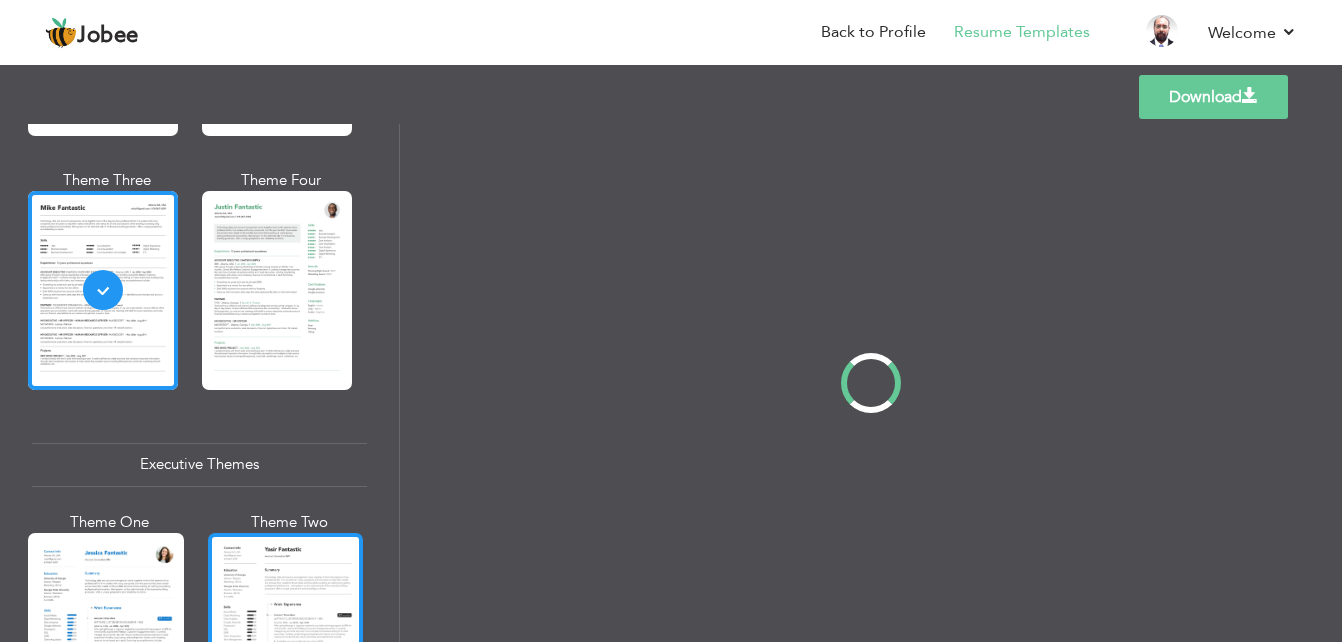 scroll, scrollTop: 0, scrollLeft: 0, axis: both 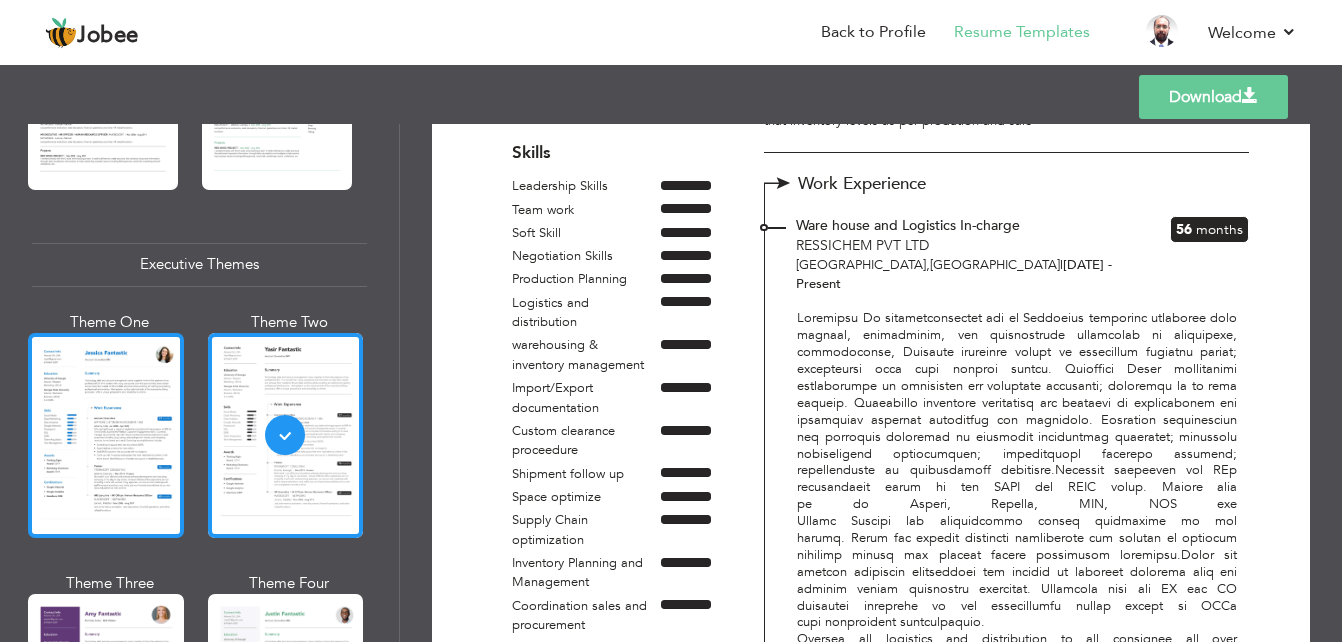 click at bounding box center [106, 435] 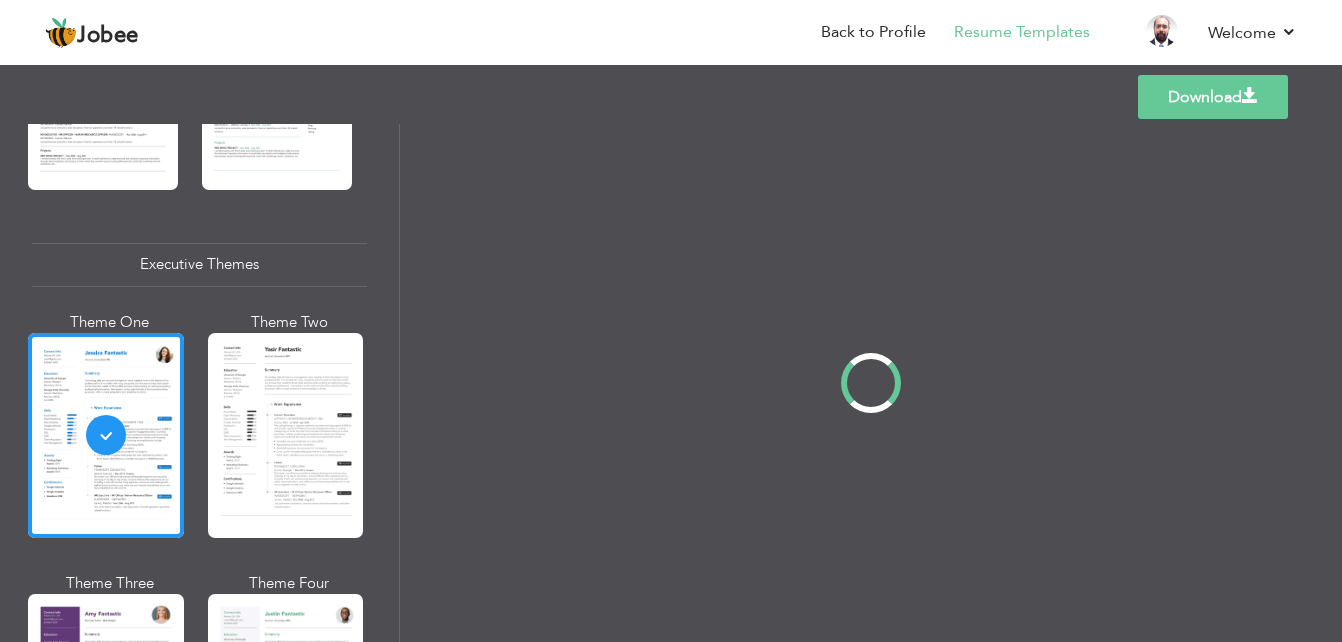scroll, scrollTop: 0, scrollLeft: 0, axis: both 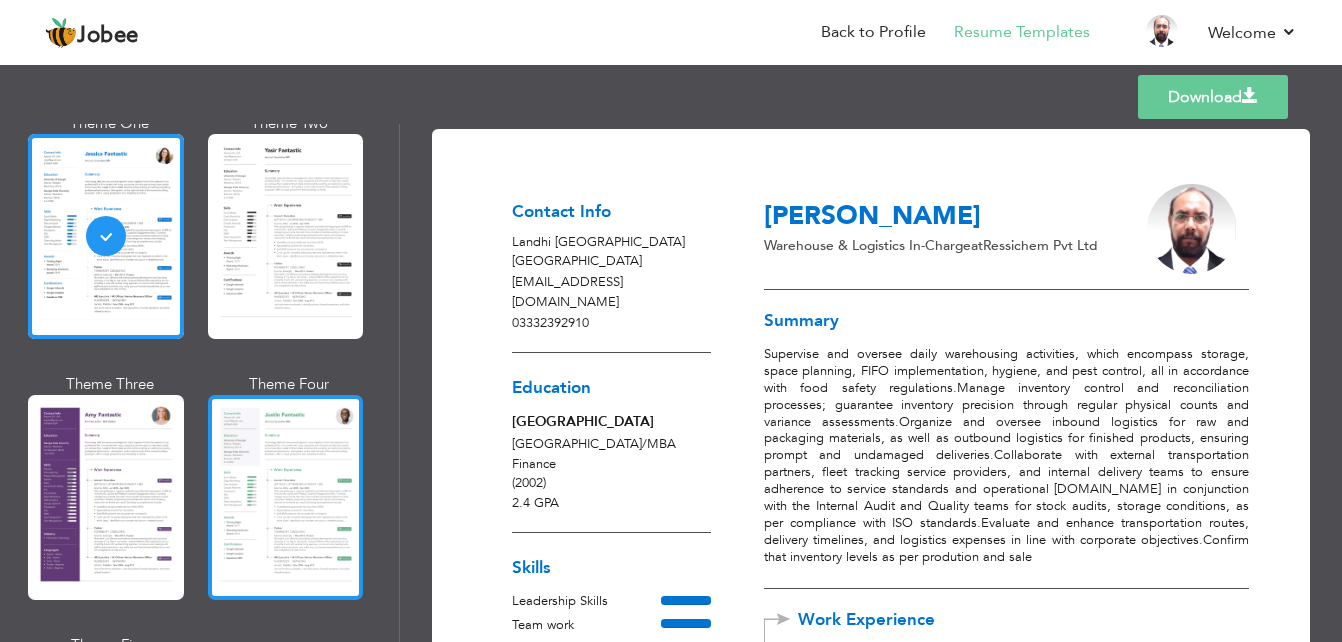 click at bounding box center [286, 497] 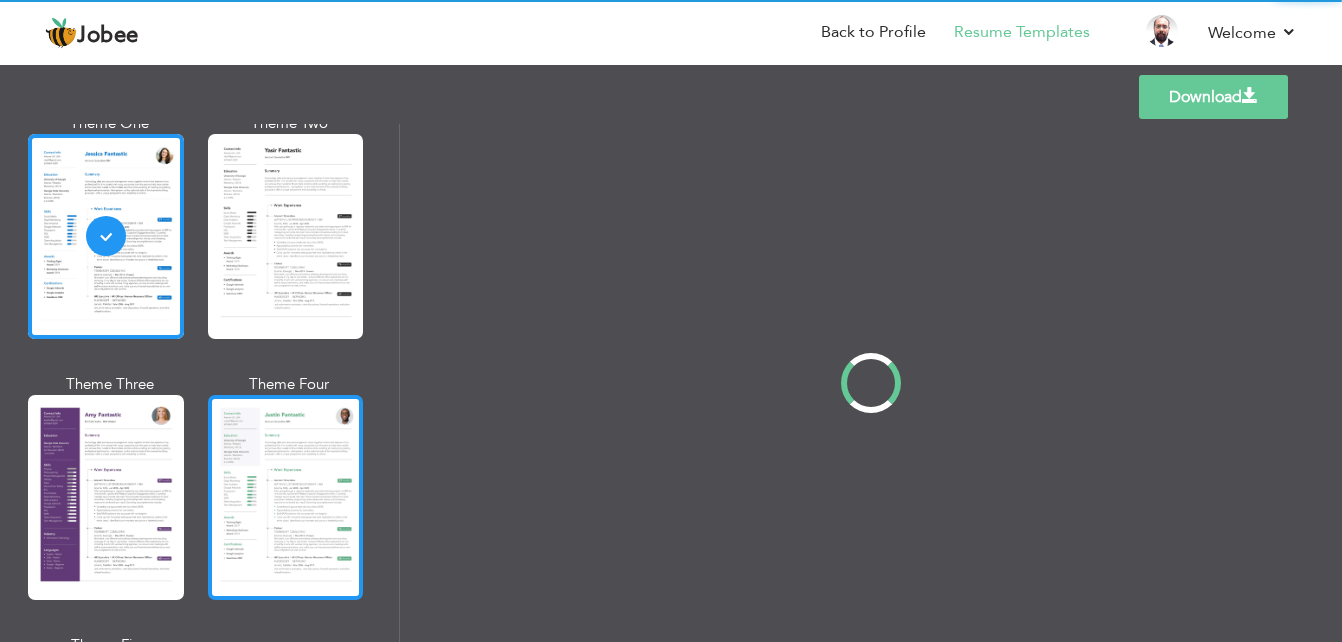 scroll, scrollTop: 1601, scrollLeft: 0, axis: vertical 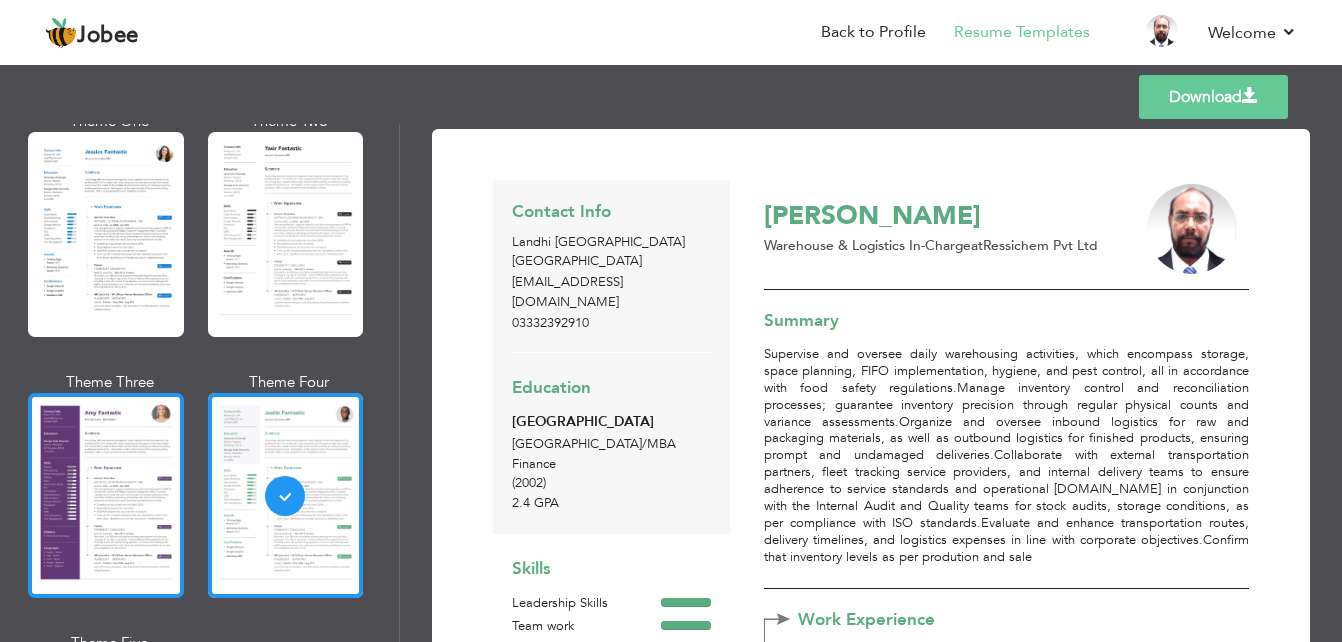 click at bounding box center (106, 495) 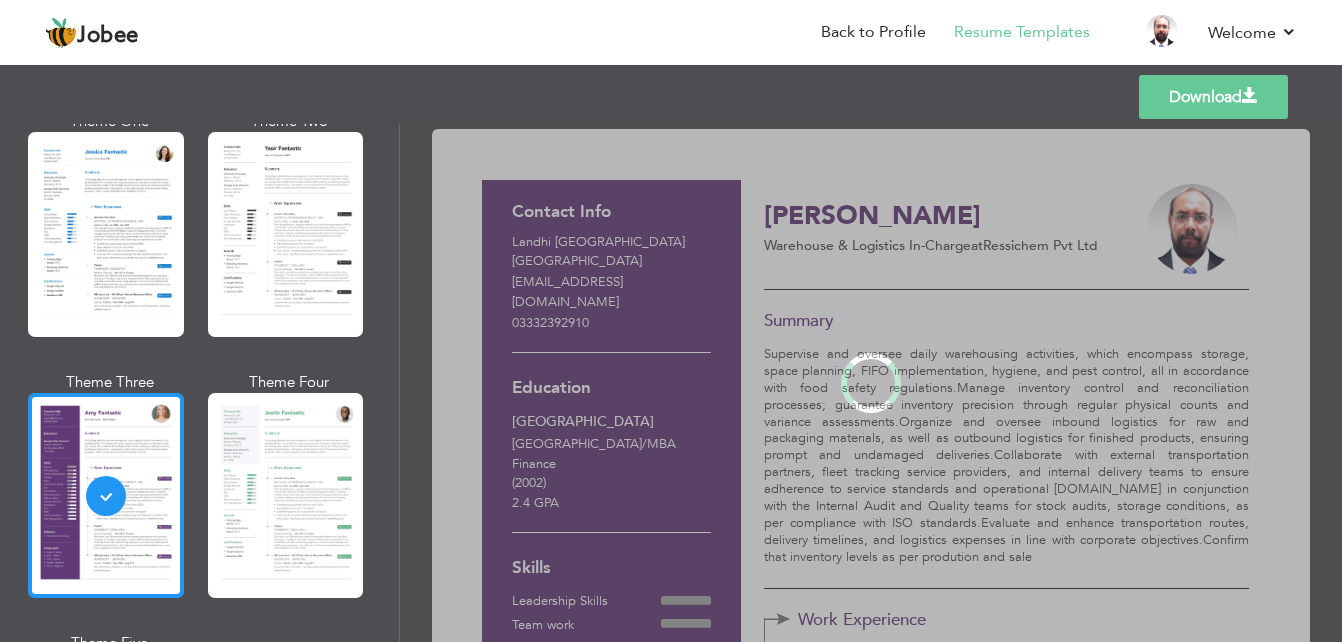 scroll, scrollTop: 1601, scrollLeft: 0, axis: vertical 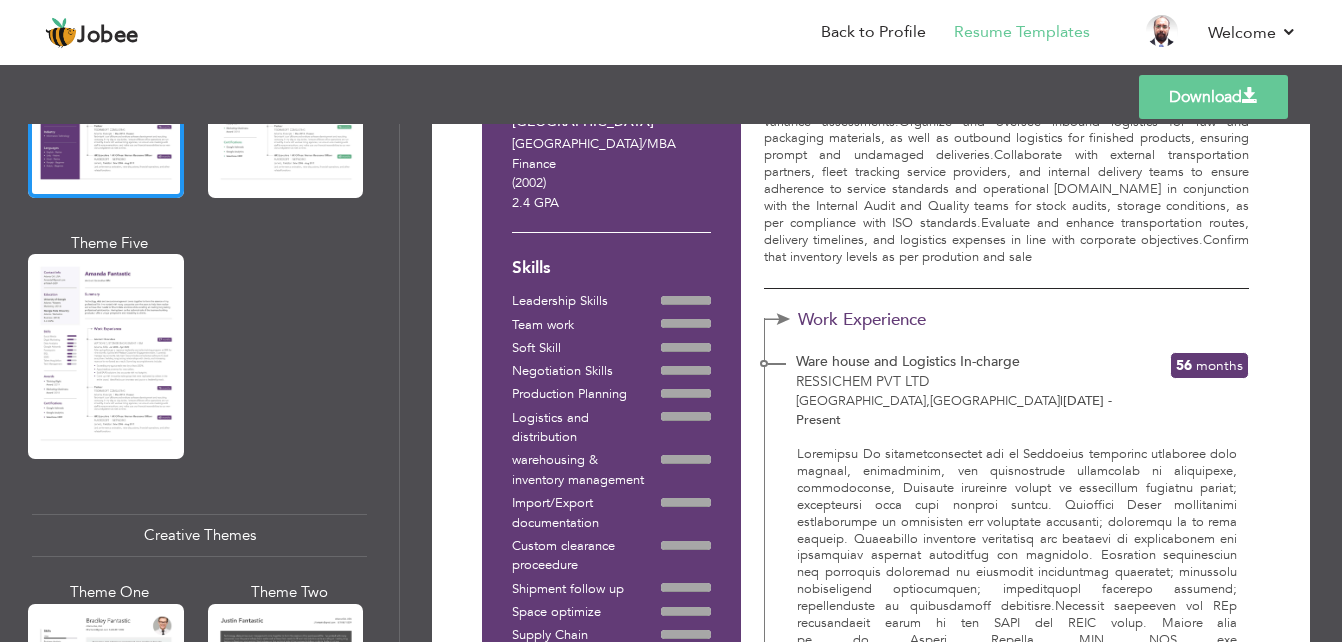 click at bounding box center [106, 356] 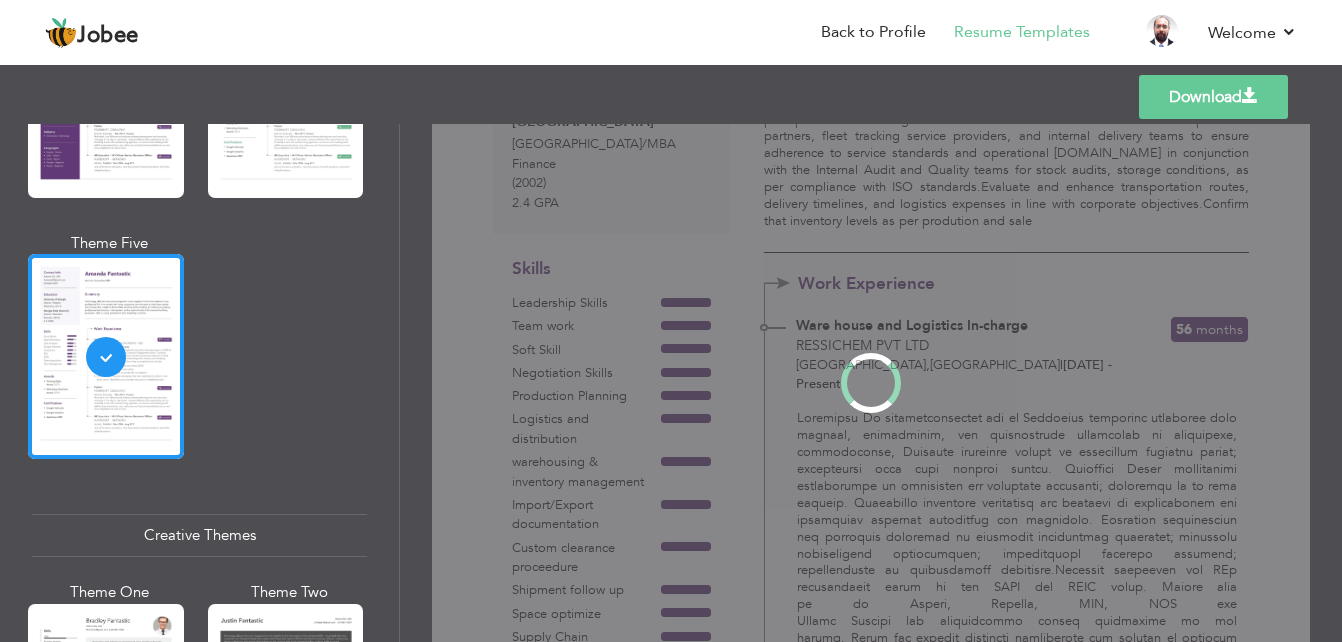 scroll, scrollTop: 0, scrollLeft: 0, axis: both 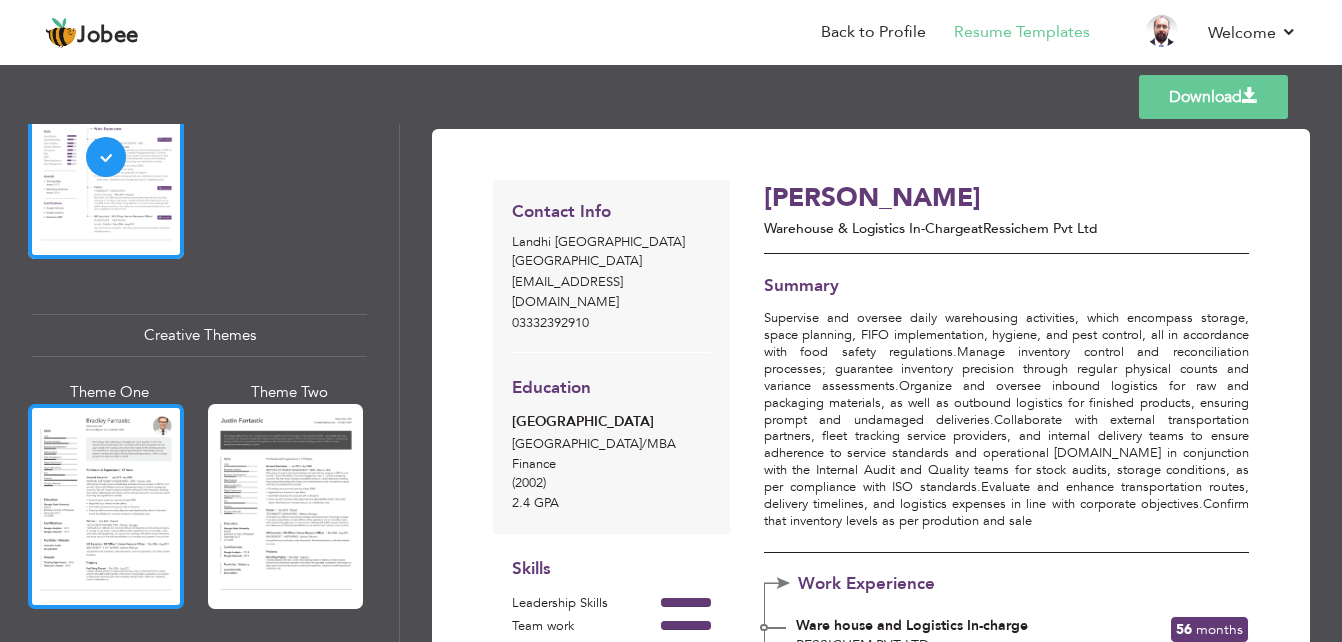 click at bounding box center (106, 506) 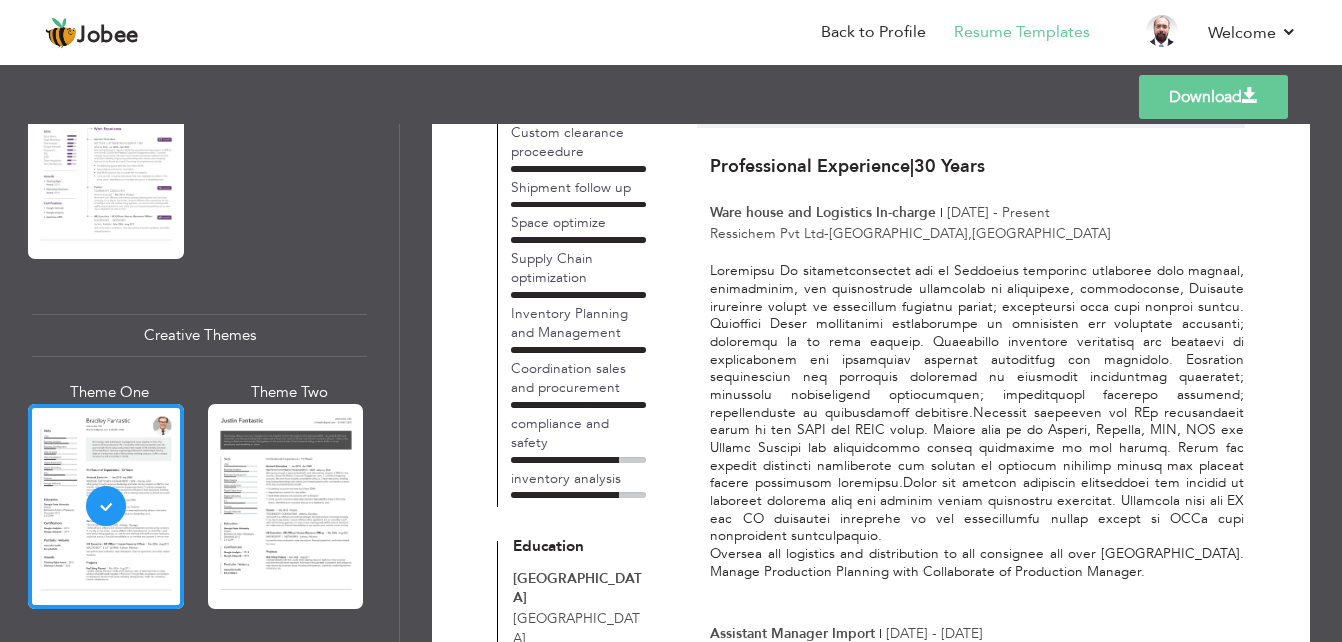 scroll, scrollTop: 500, scrollLeft: 0, axis: vertical 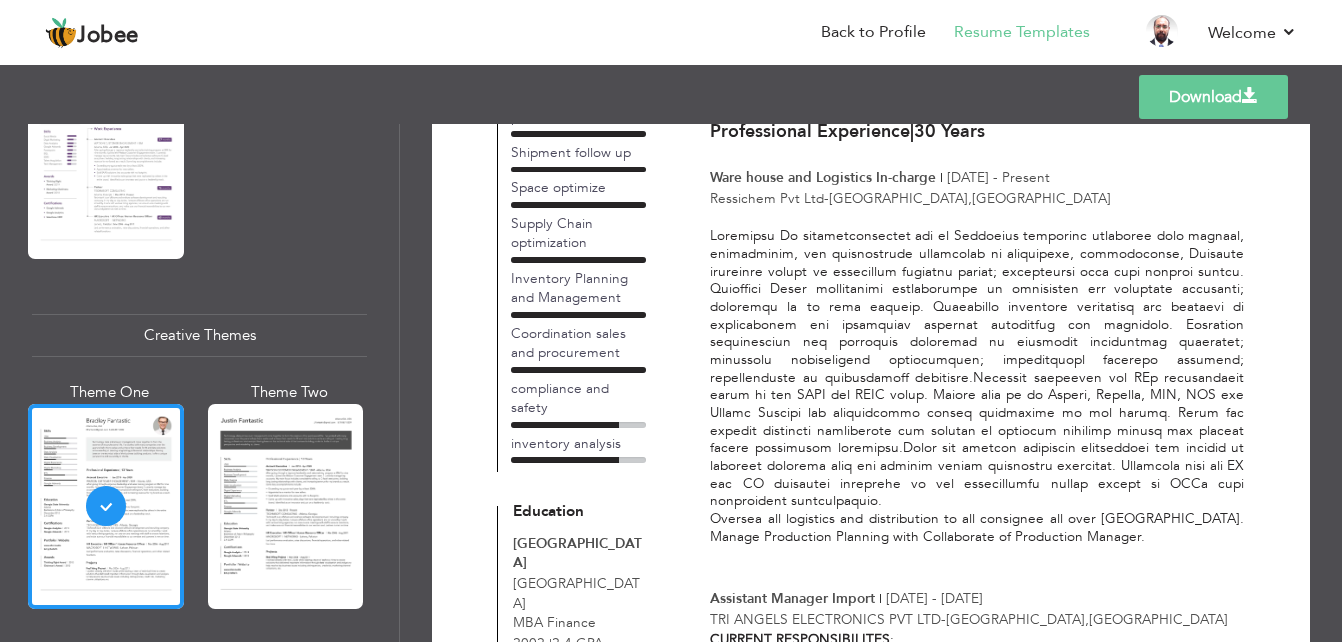 click on "Professional Themes
Theme One
Theme Two
Theme Three
Theme Six" at bounding box center [199, 383] 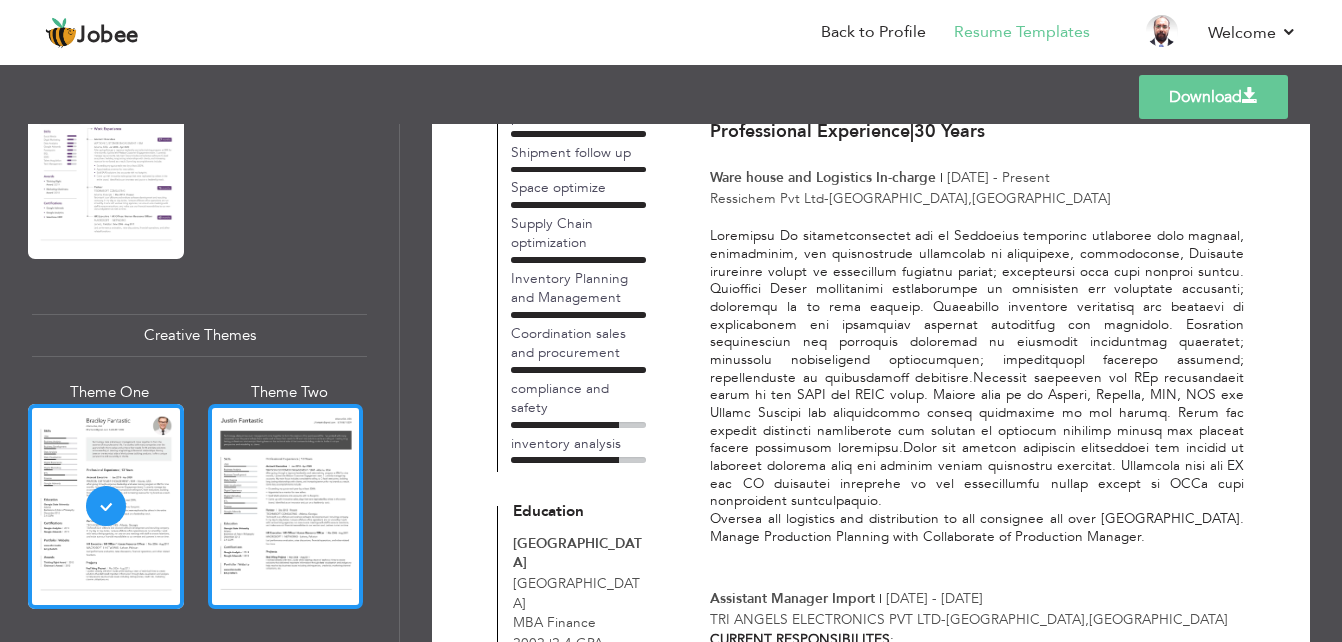 click at bounding box center (286, 506) 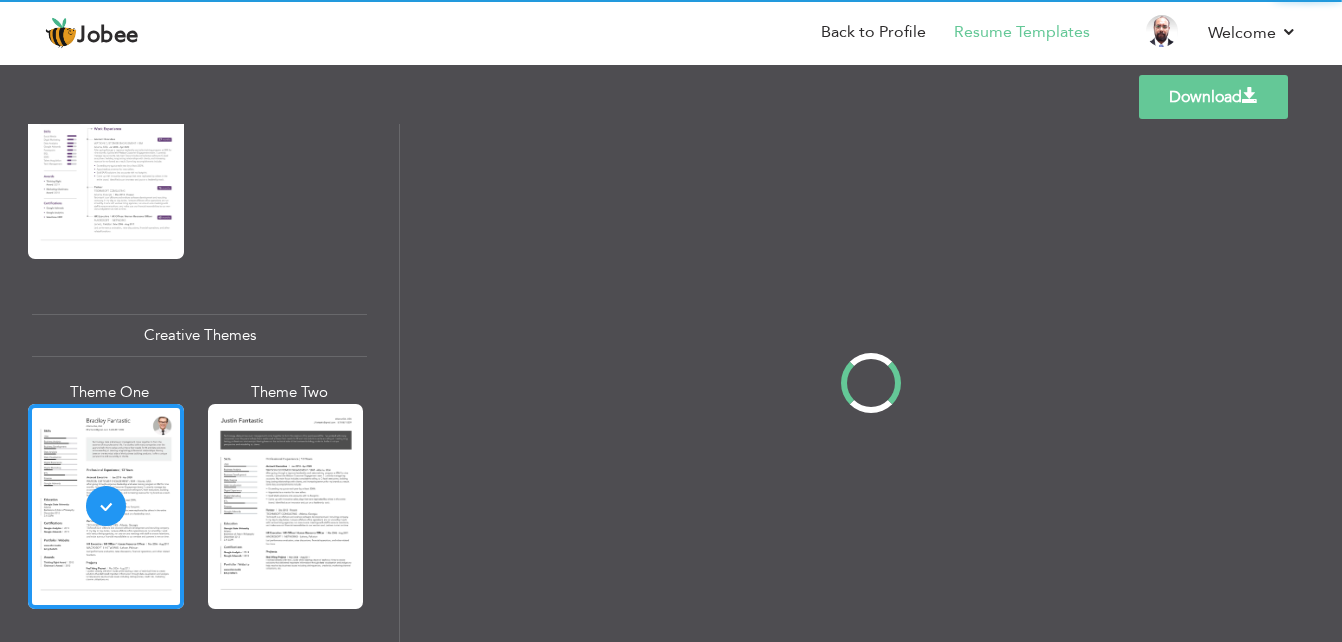 scroll, scrollTop: 0, scrollLeft: 0, axis: both 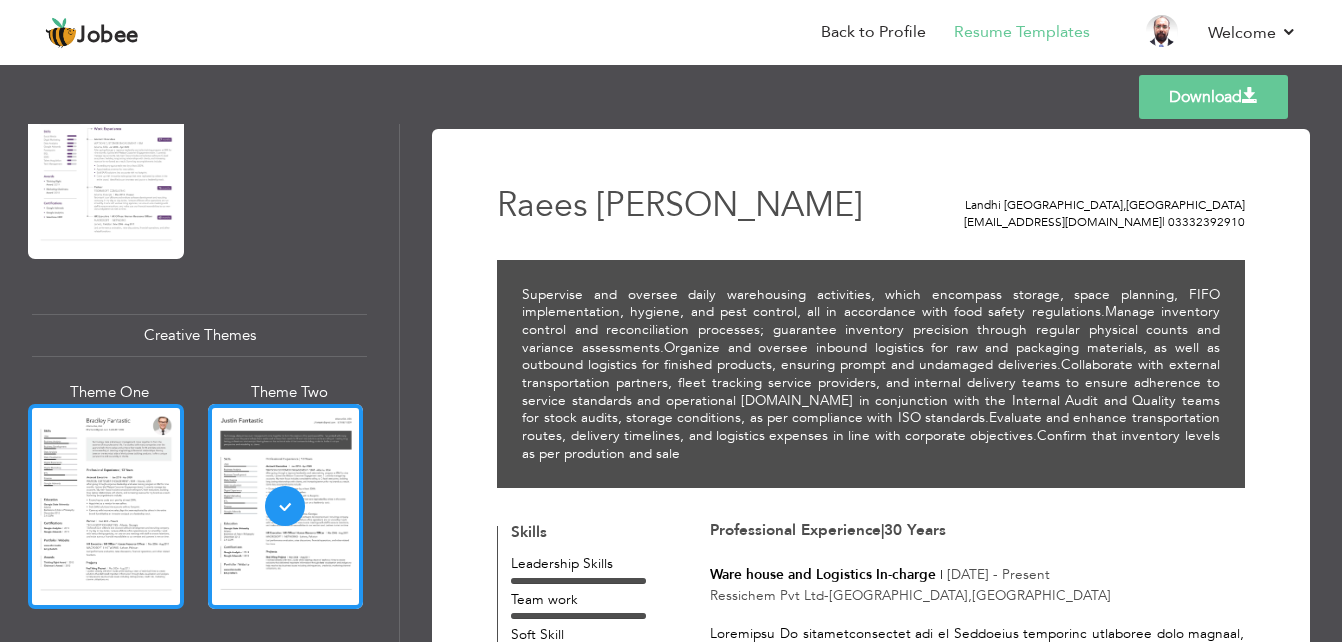 click at bounding box center [106, 506] 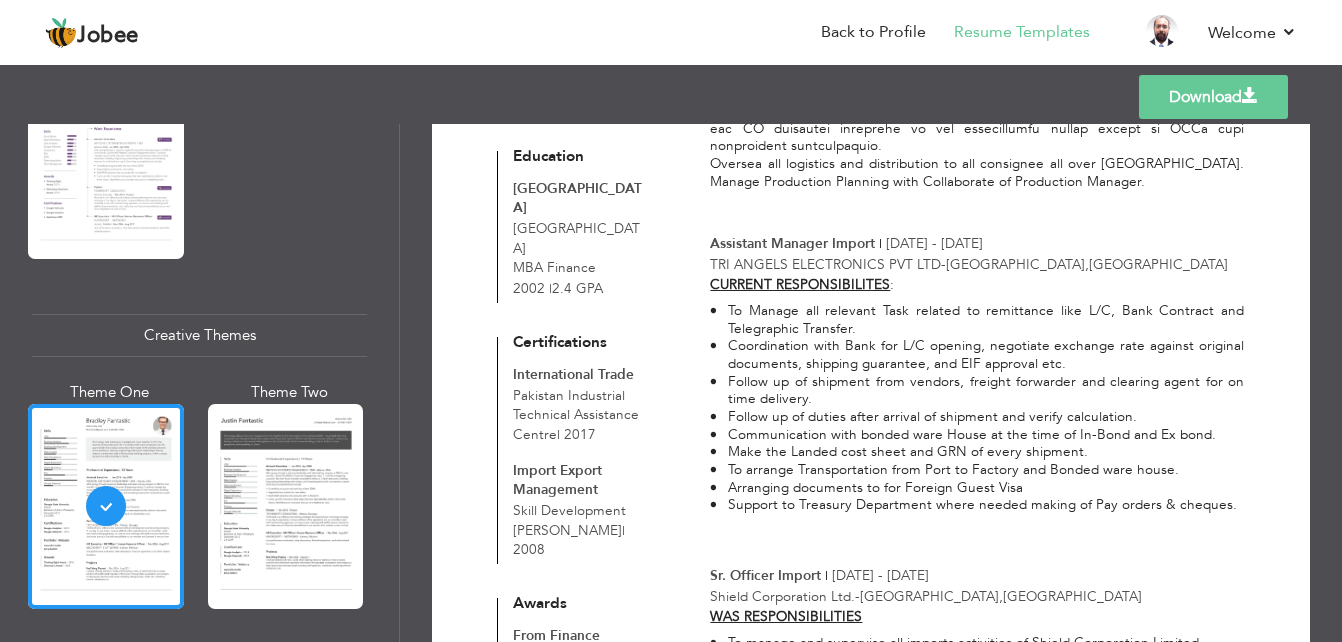 scroll, scrollTop: 900, scrollLeft: 0, axis: vertical 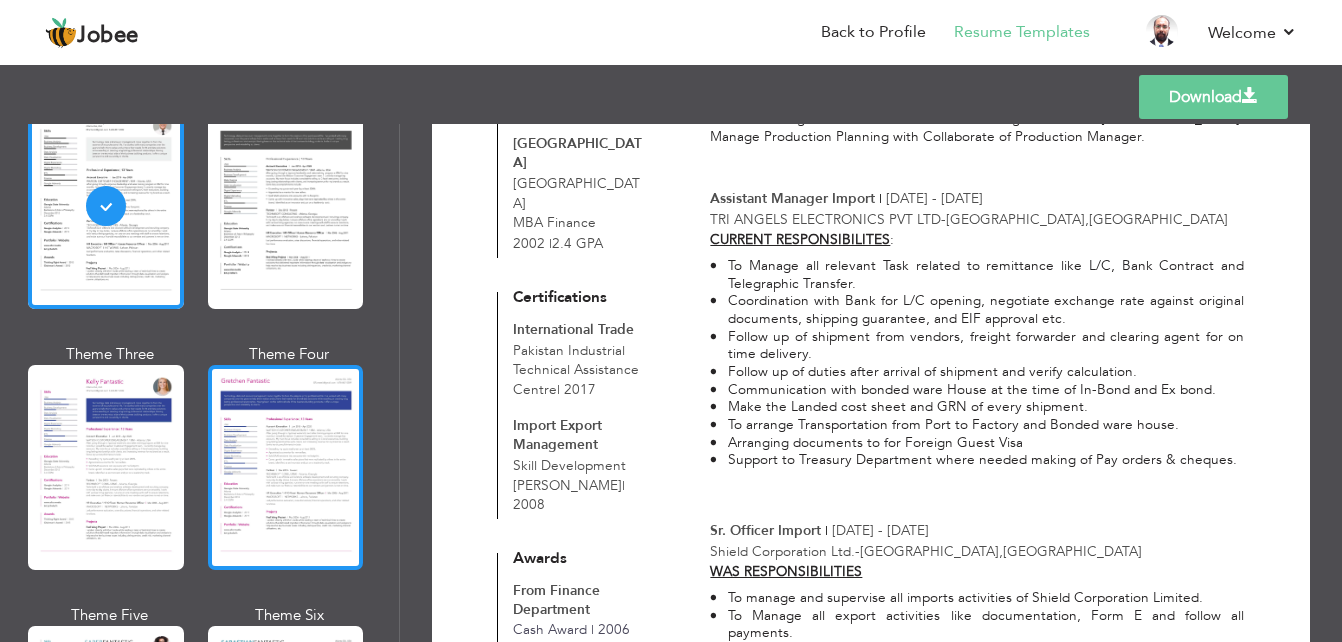 click at bounding box center (286, 467) 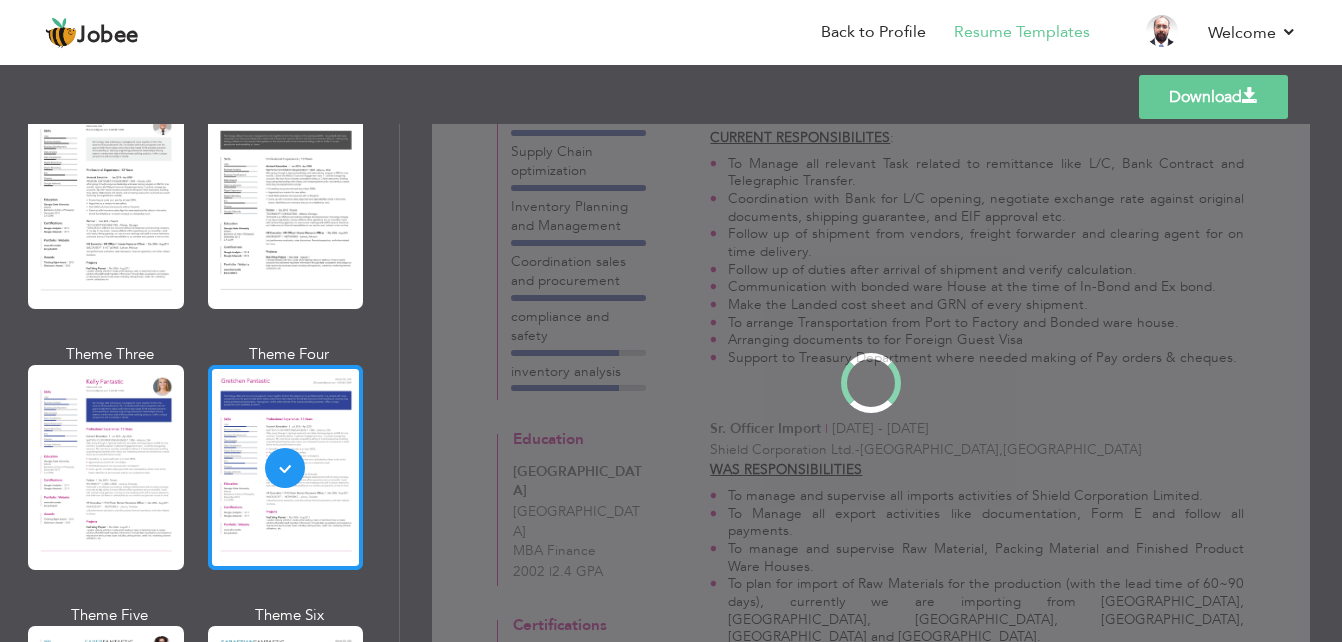 scroll, scrollTop: 0, scrollLeft: 0, axis: both 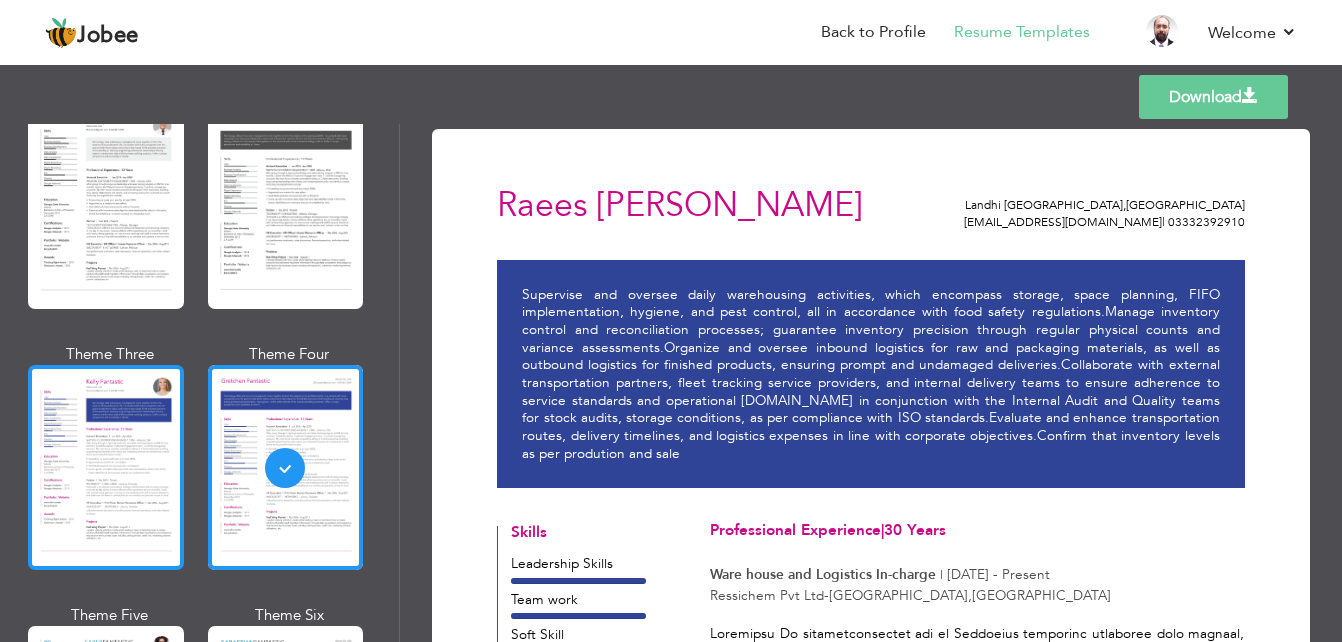 click at bounding box center [106, 467] 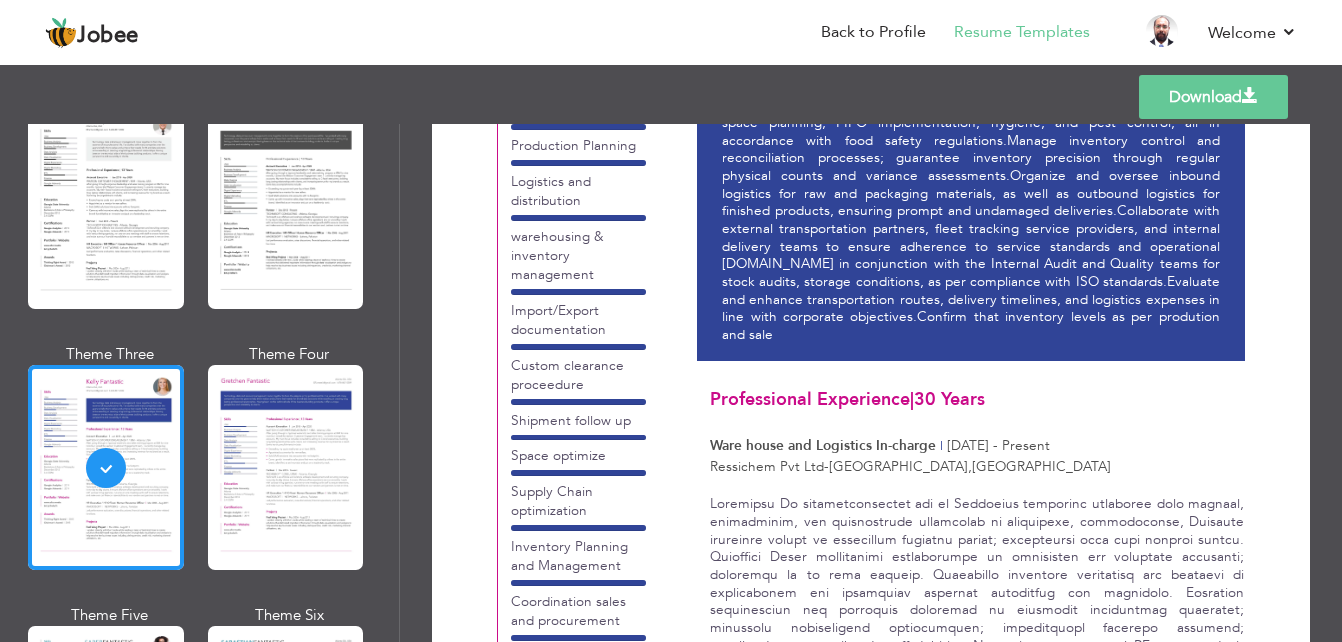 scroll, scrollTop: 300, scrollLeft: 0, axis: vertical 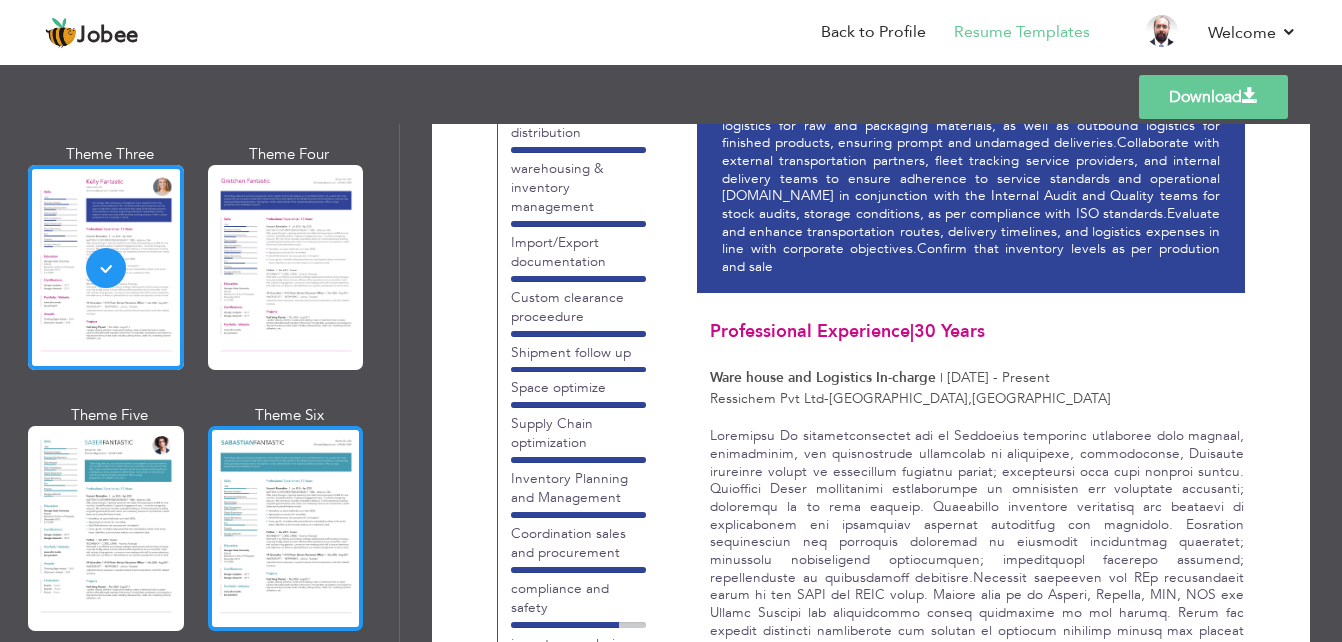 click at bounding box center [286, 528] 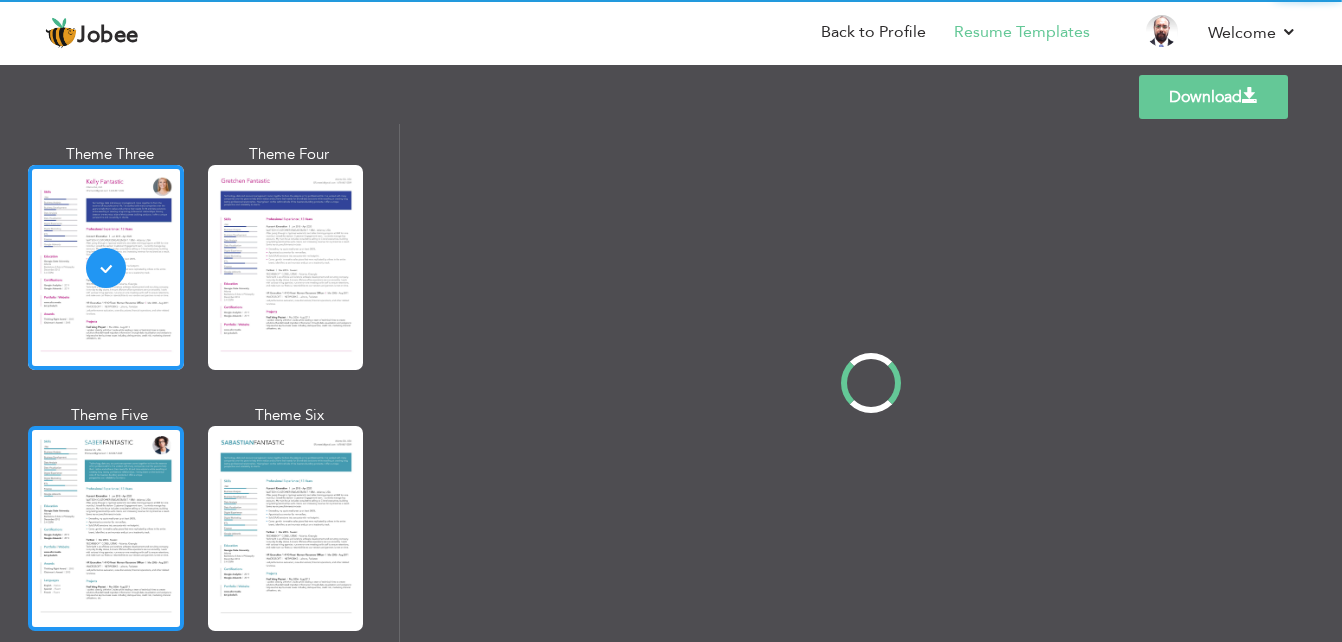 scroll, scrollTop: 0, scrollLeft: 0, axis: both 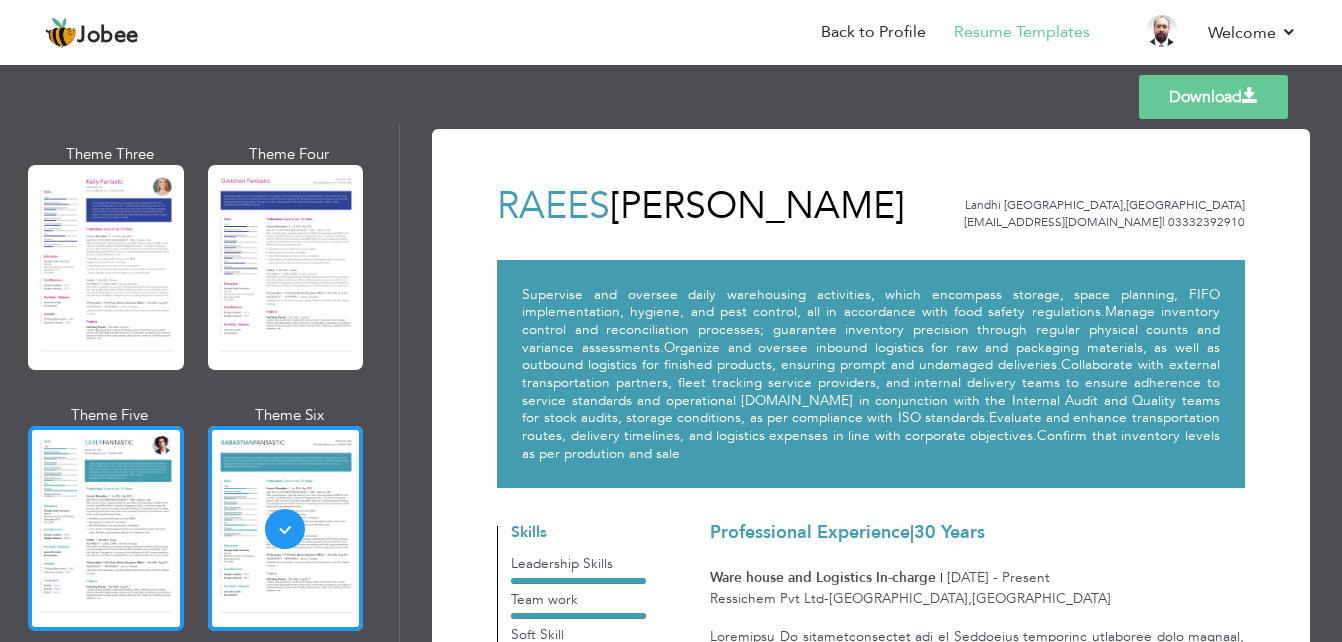 click at bounding box center [106, 528] 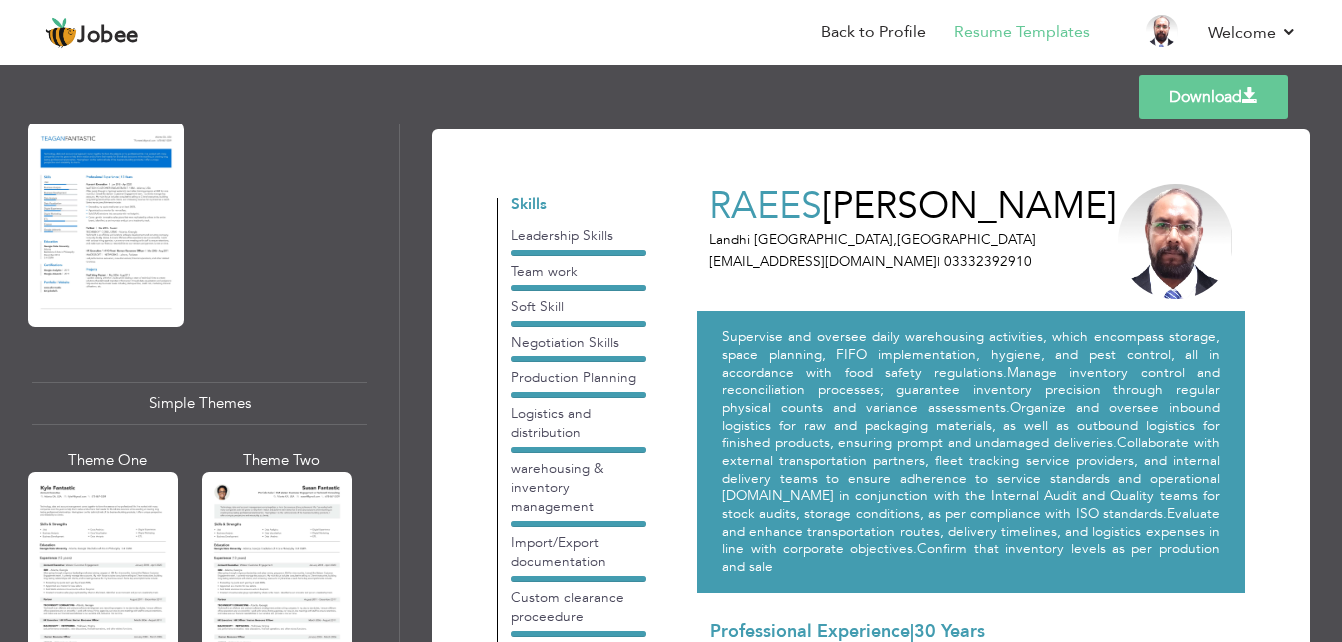 scroll, scrollTop: 3301, scrollLeft: 0, axis: vertical 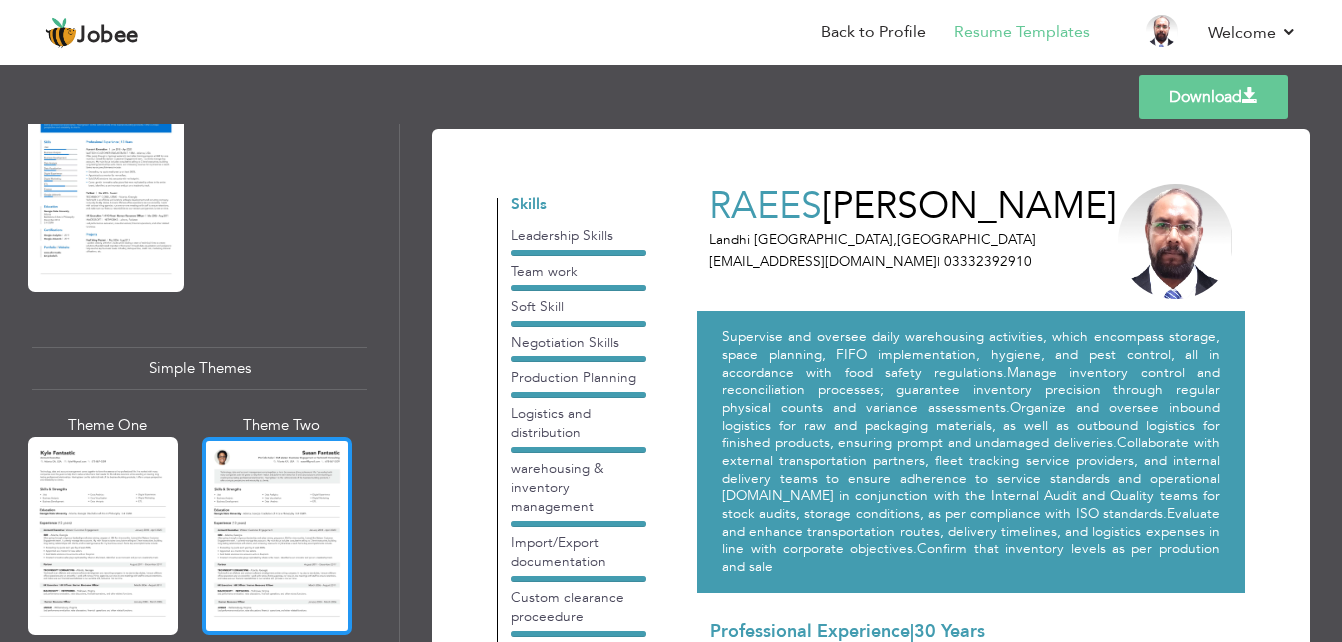 click at bounding box center (277, 536) 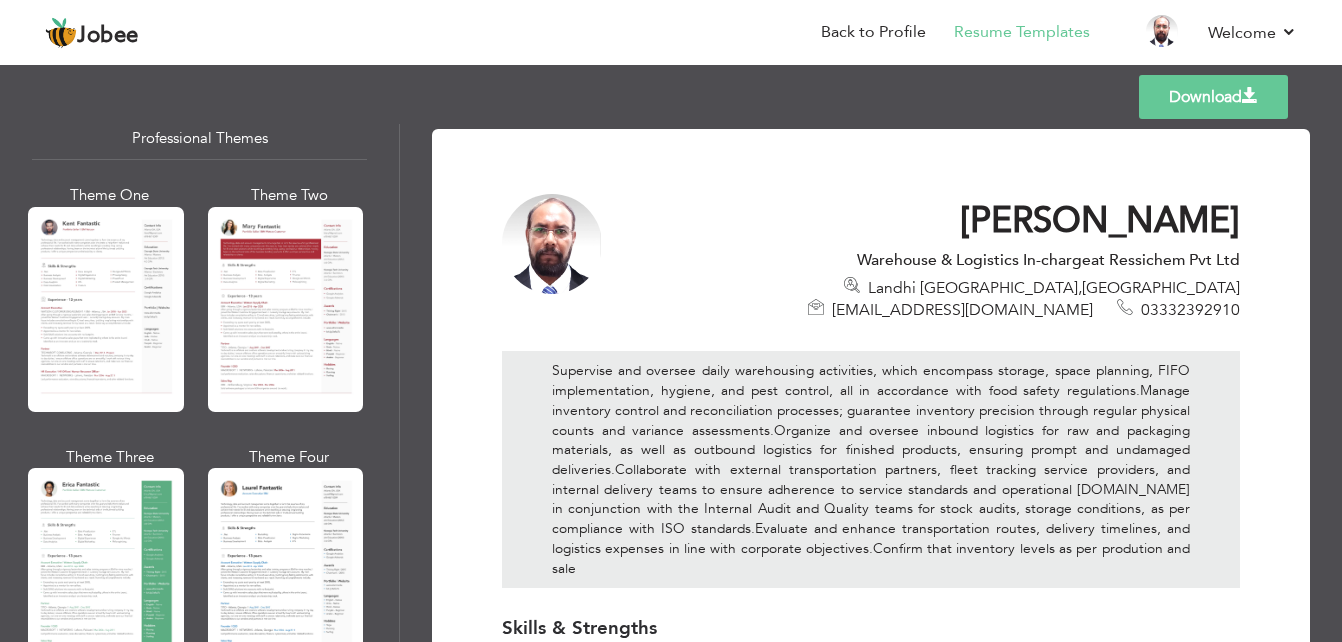 scroll, scrollTop: 0, scrollLeft: 0, axis: both 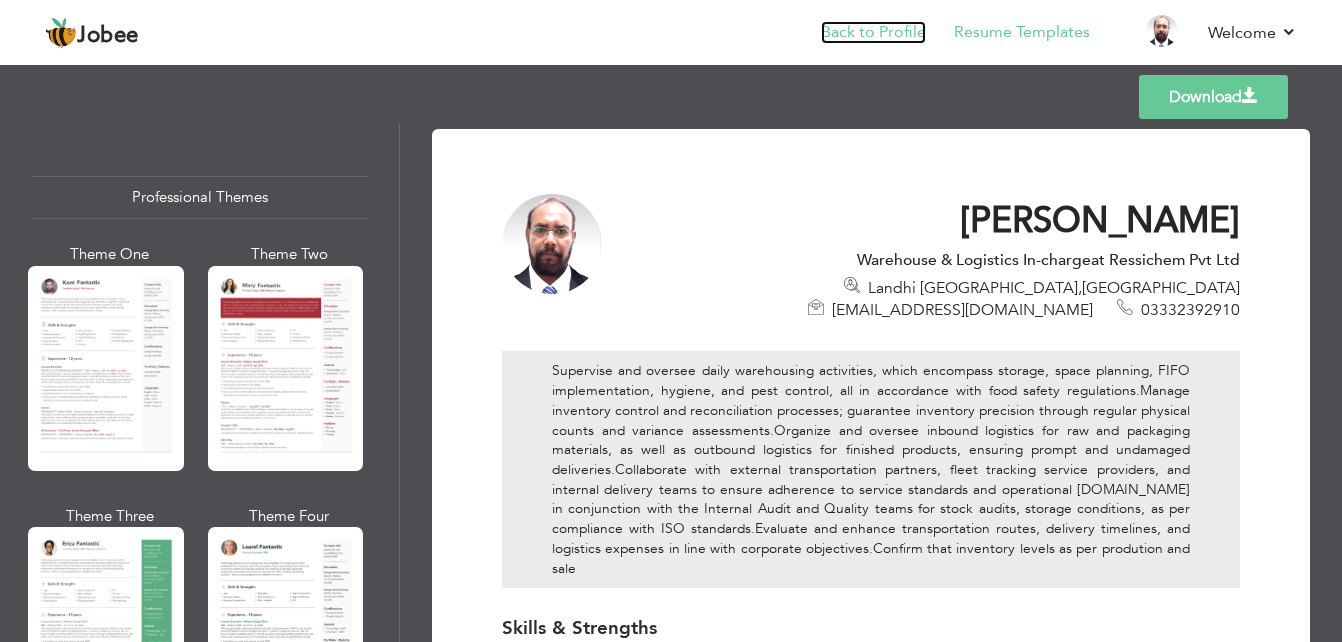 click on "Back to Profile" at bounding box center [873, 32] 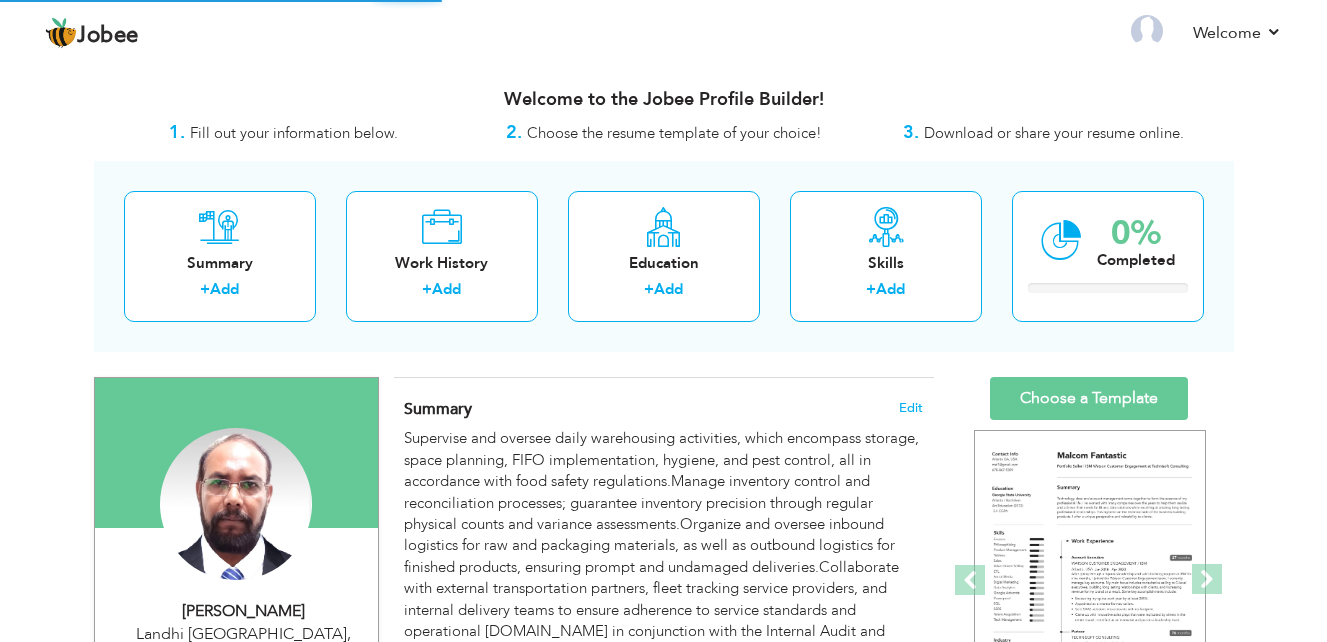 scroll, scrollTop: 0, scrollLeft: 0, axis: both 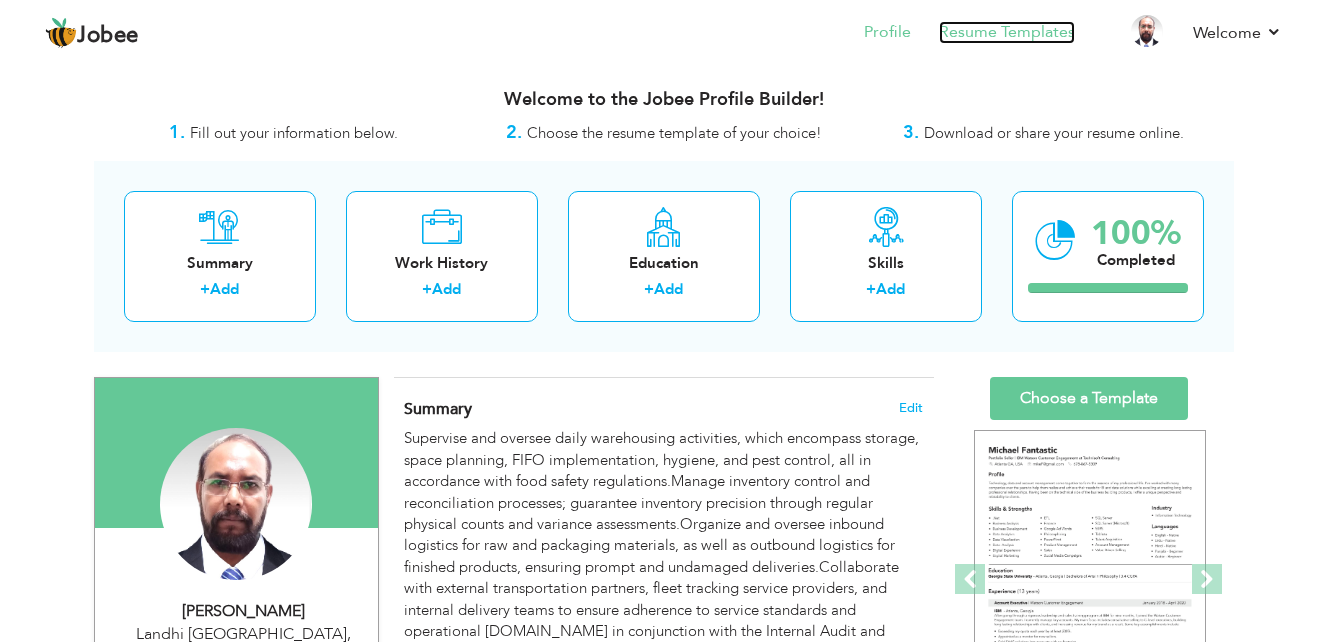 click on "Resume Templates" at bounding box center [1007, 32] 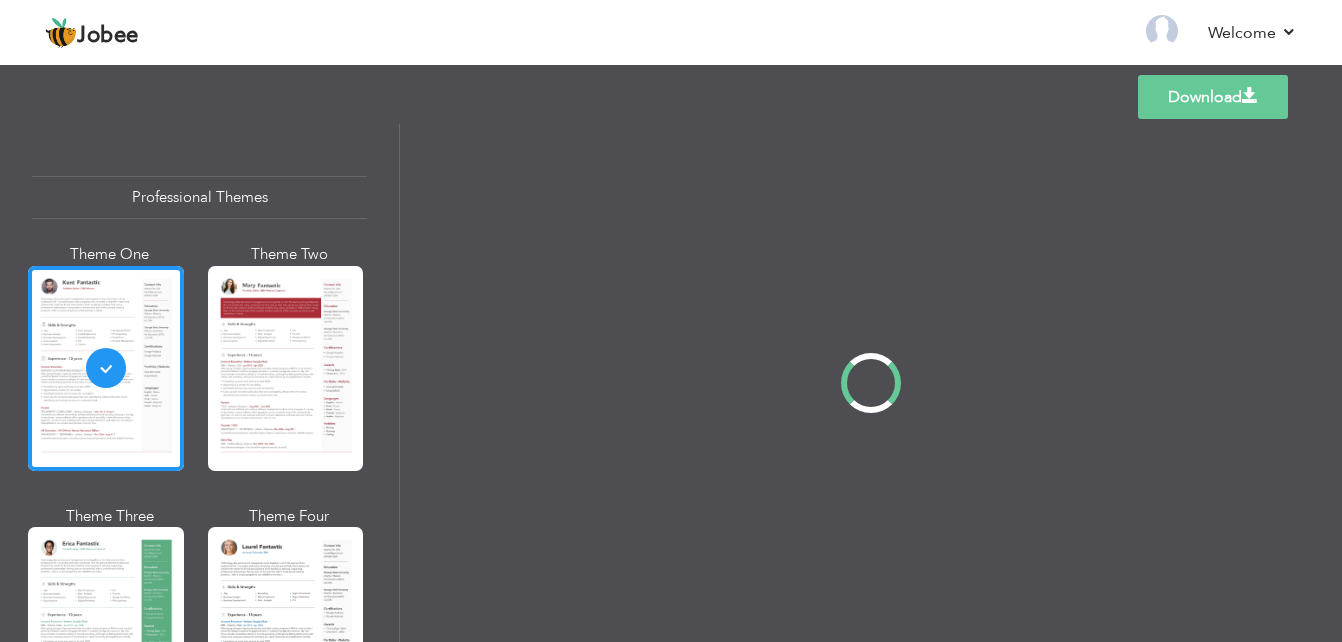scroll, scrollTop: 0, scrollLeft: 0, axis: both 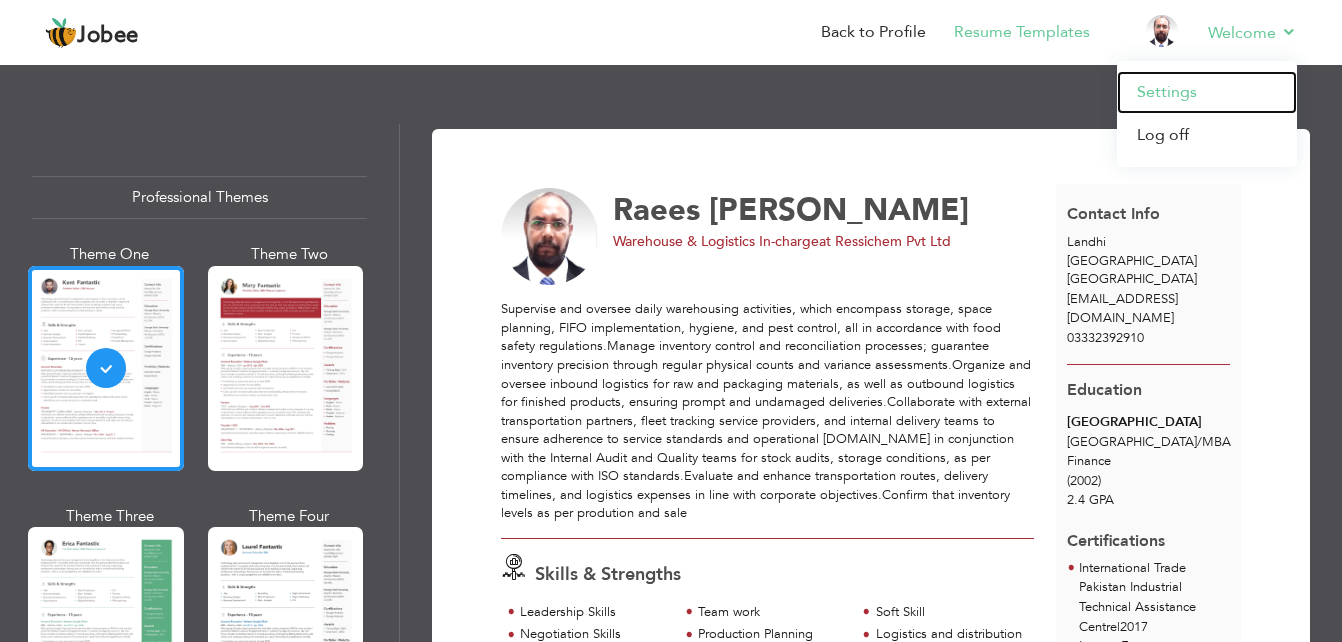 click on "Settings" at bounding box center [1207, 92] 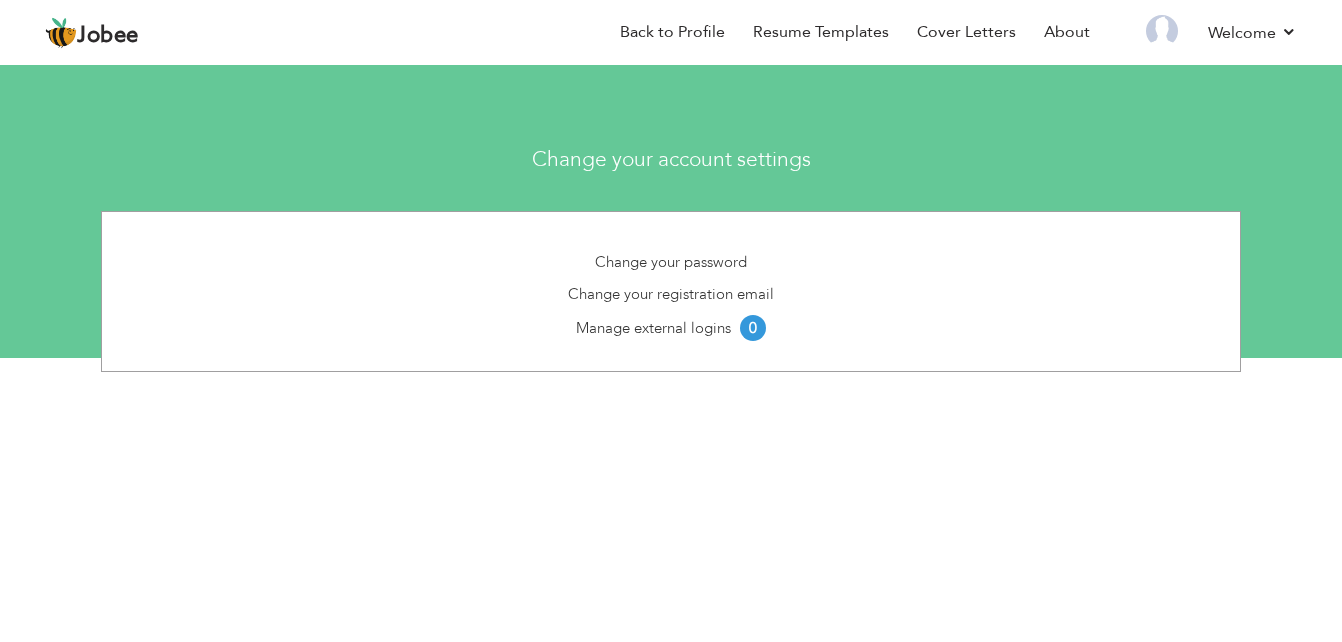 scroll, scrollTop: 0, scrollLeft: 0, axis: both 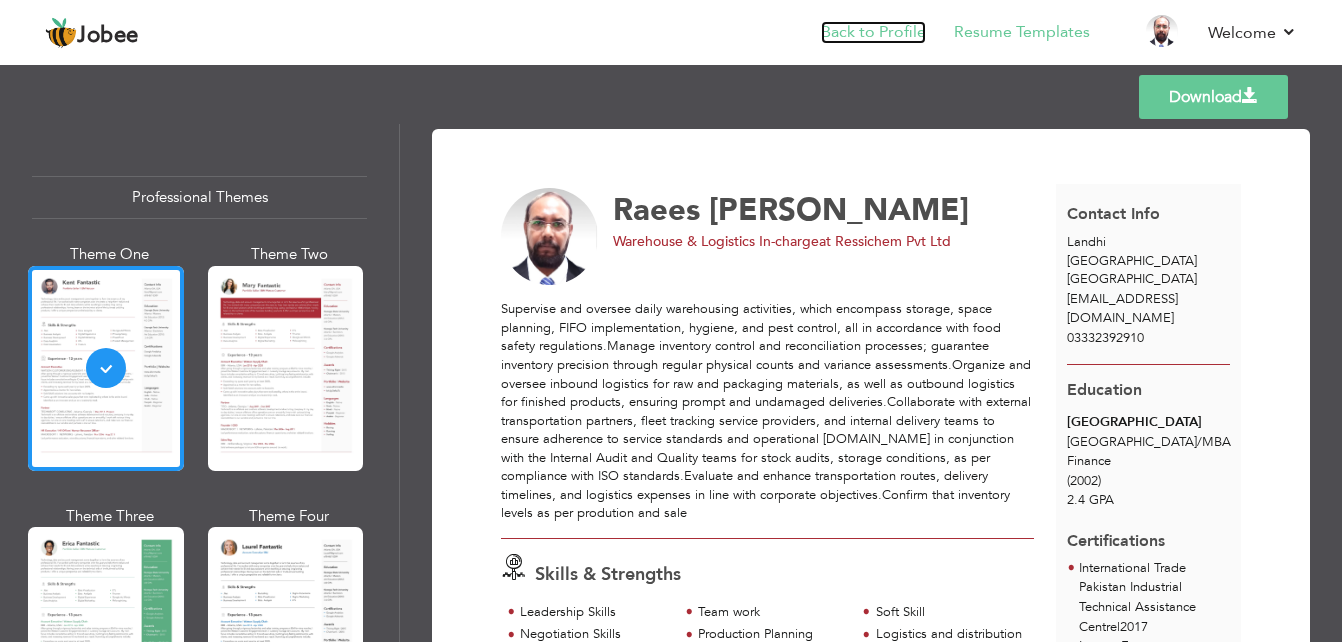 click on "Back to Profile" at bounding box center [873, 32] 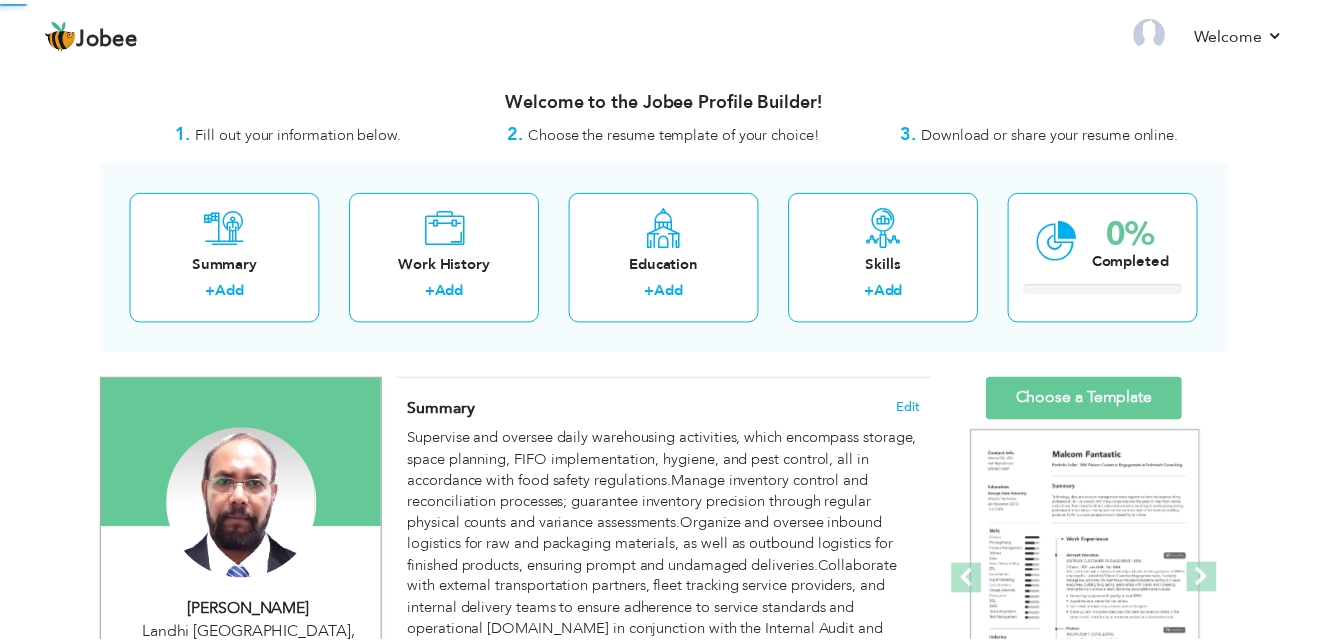 scroll, scrollTop: 0, scrollLeft: 0, axis: both 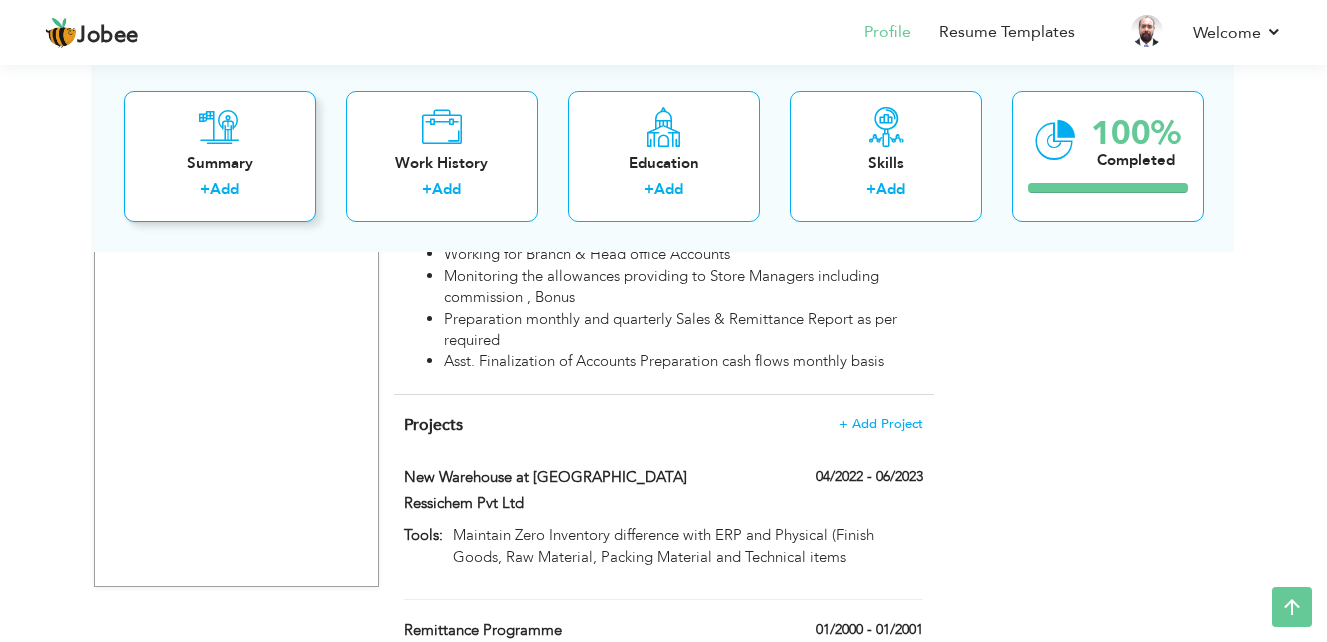 click on "Summary" at bounding box center (220, 162) 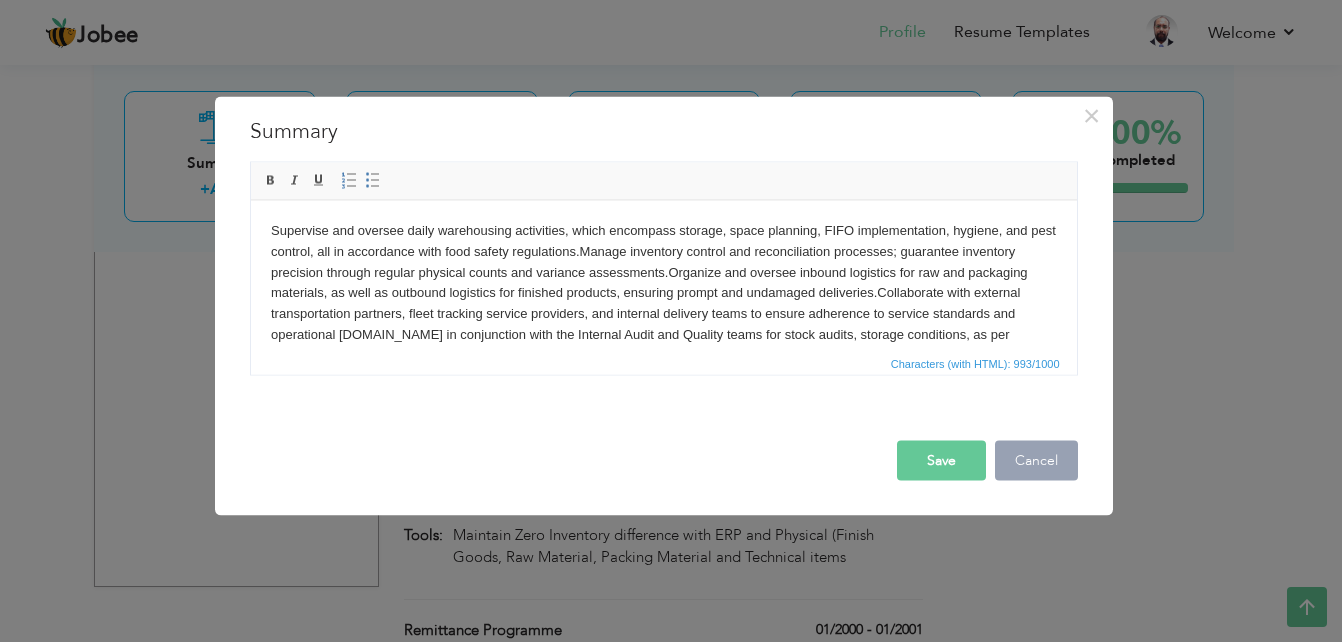 click on "Cancel" at bounding box center [1036, 461] 